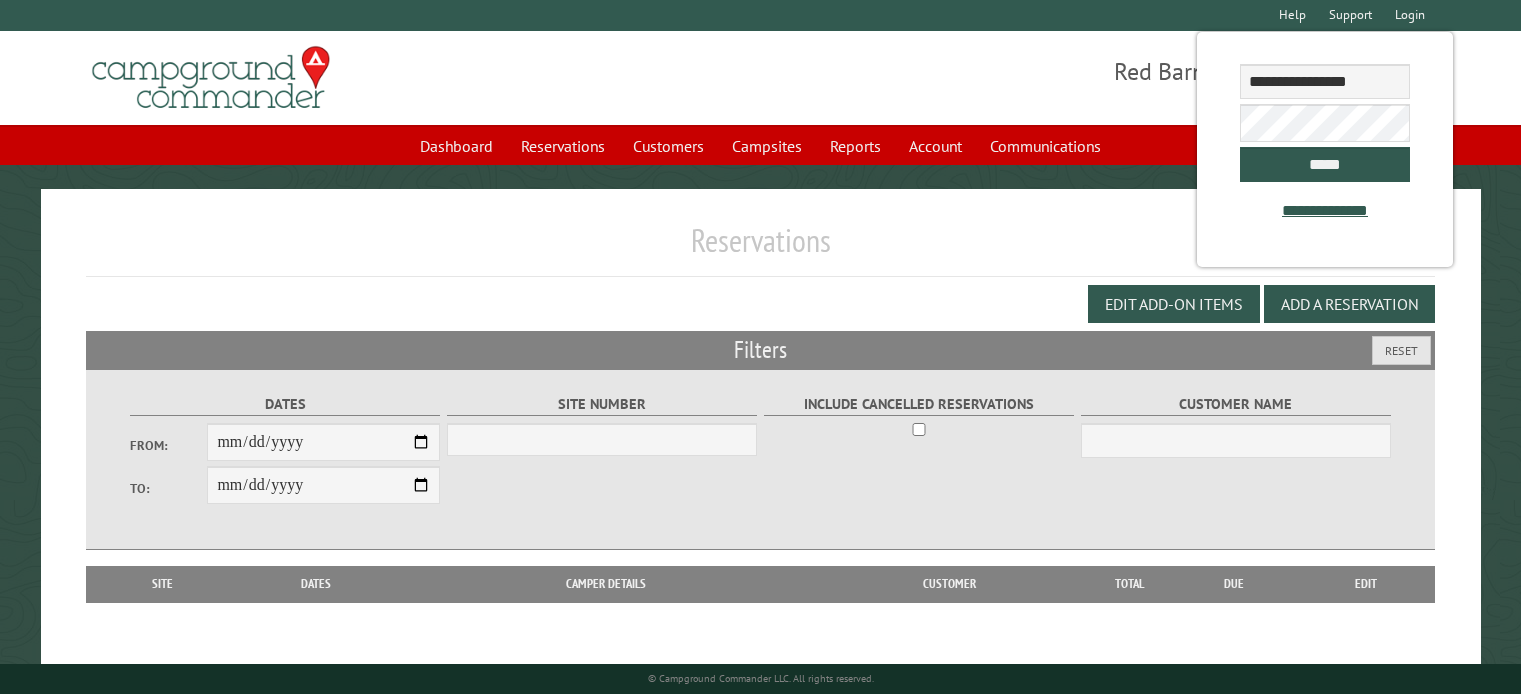 select 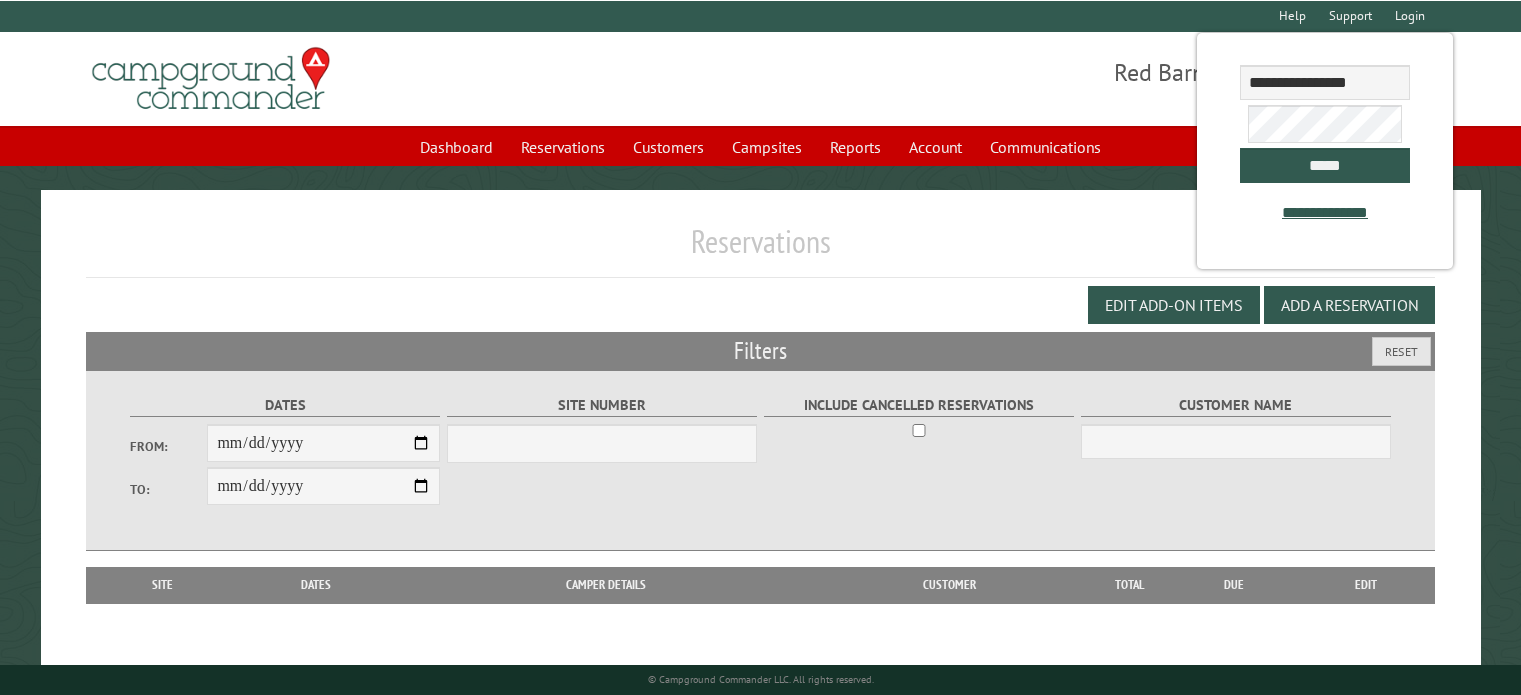 scroll, scrollTop: 97, scrollLeft: 0, axis: vertical 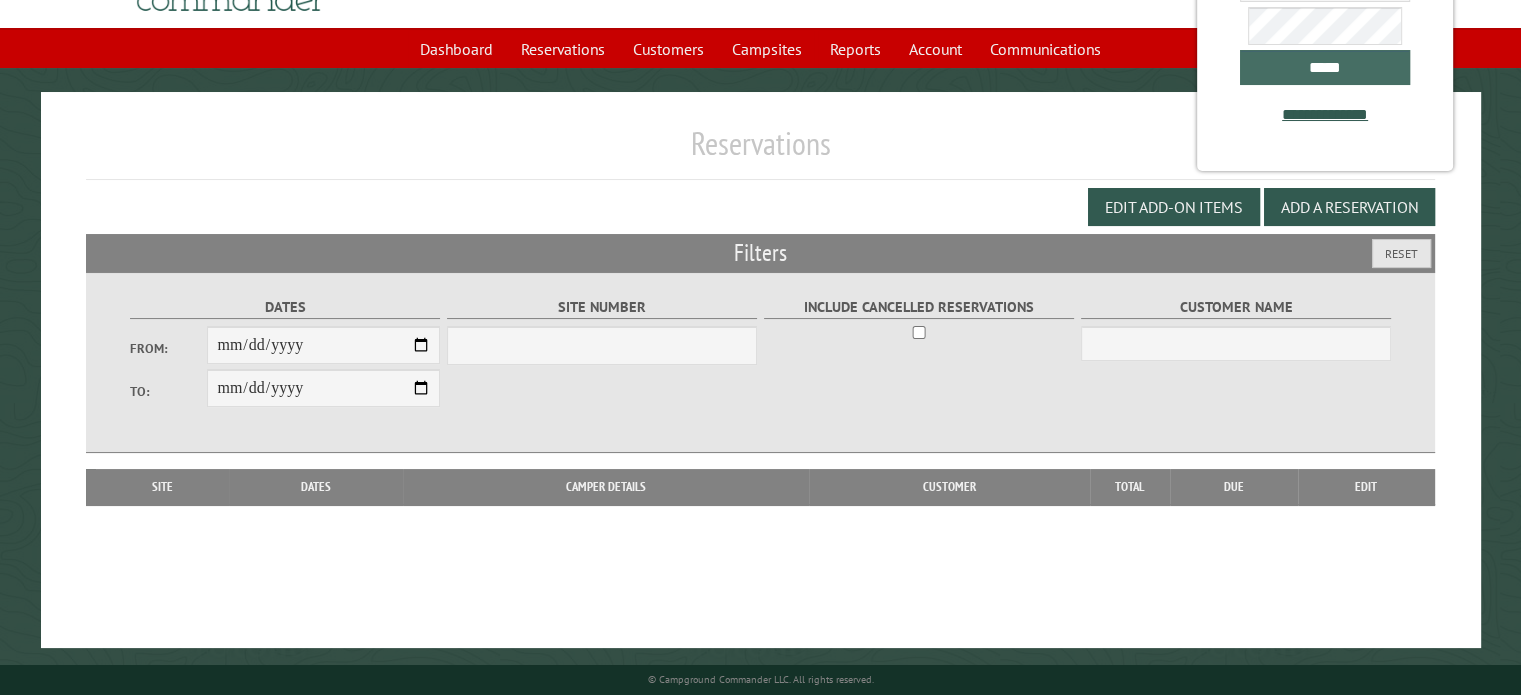 click on "*****" at bounding box center (1325, 67) 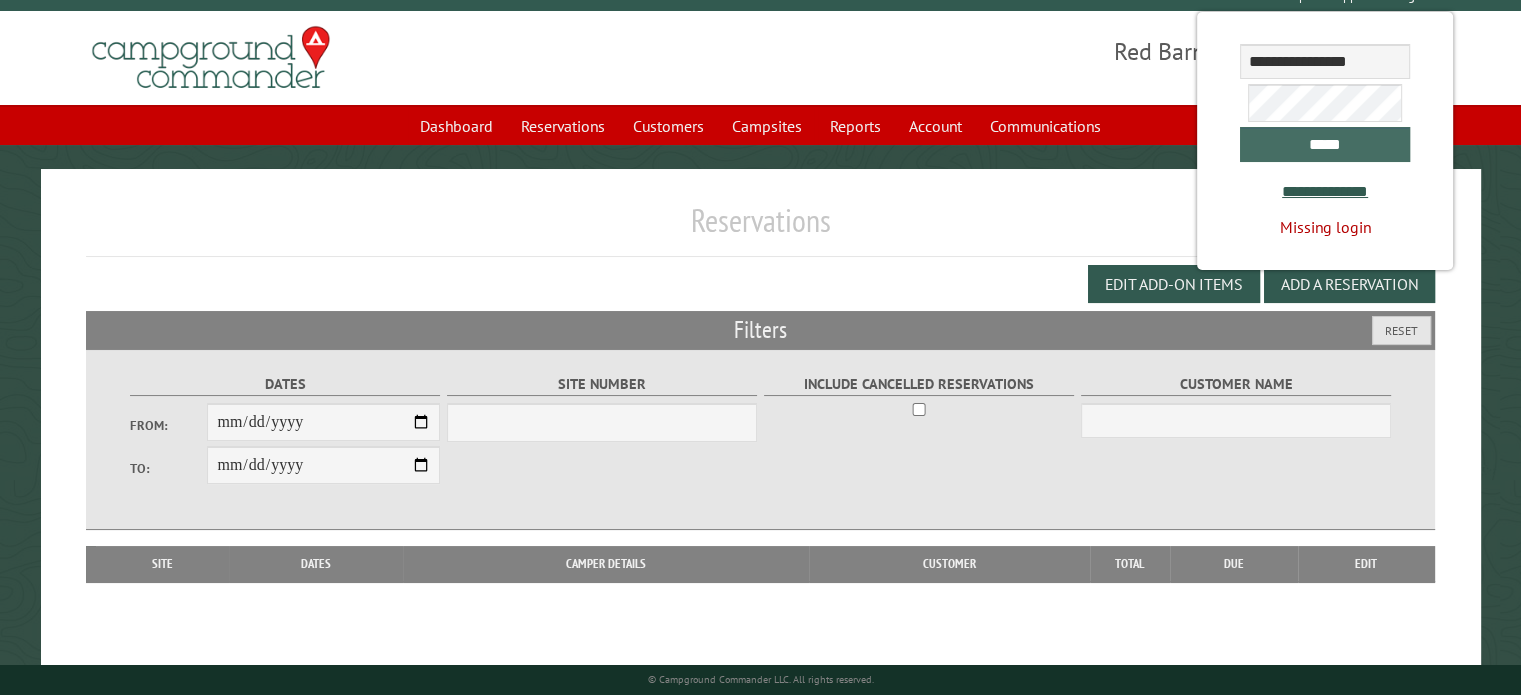 scroll, scrollTop: 0, scrollLeft: 0, axis: both 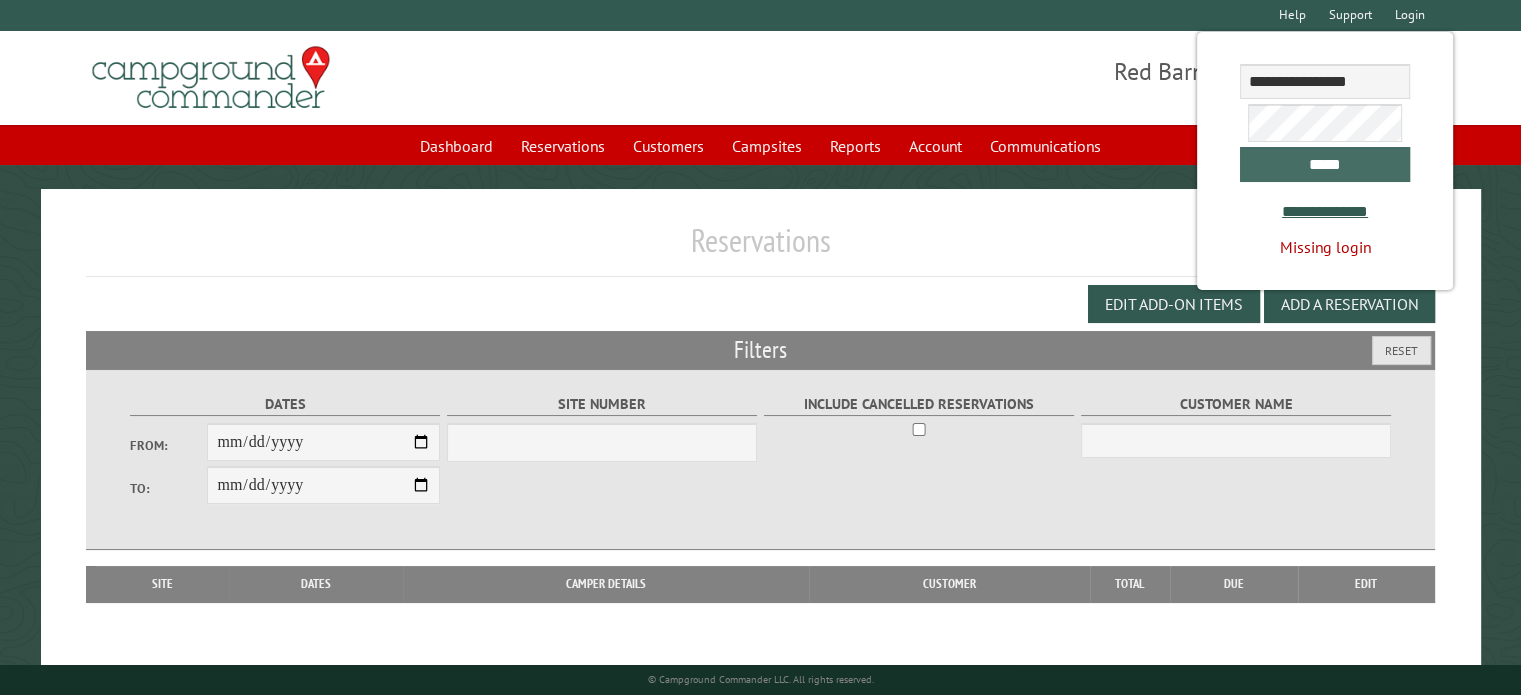 click on "*****" at bounding box center [1325, 164] 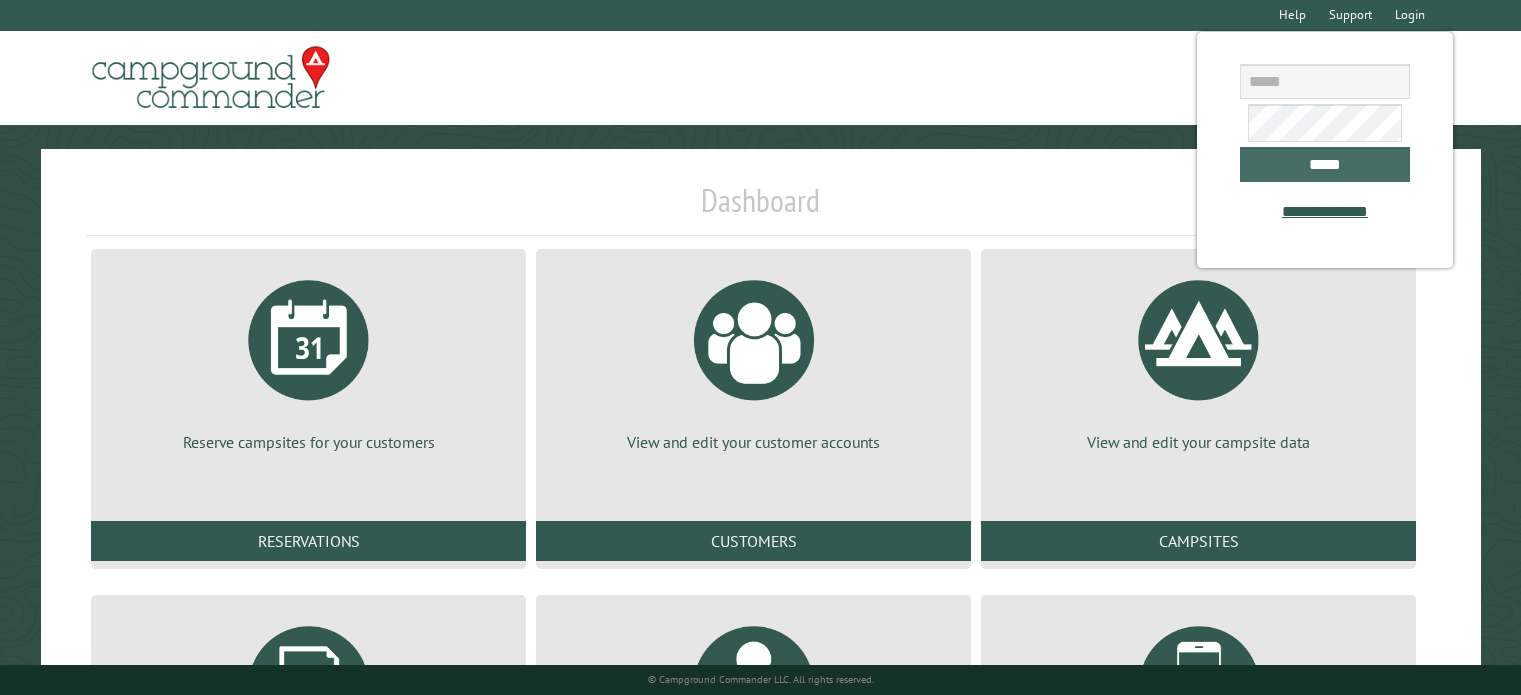 scroll, scrollTop: 0, scrollLeft: 0, axis: both 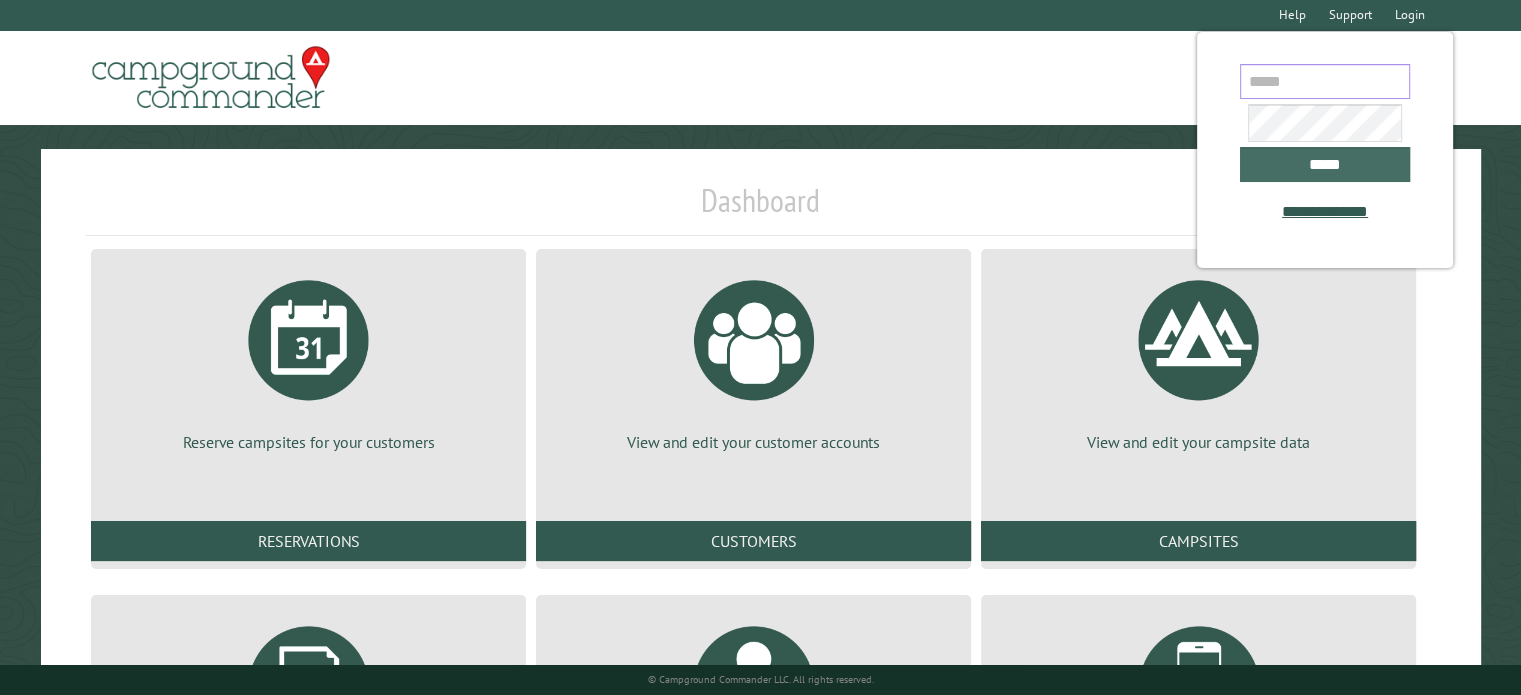 type on "**********" 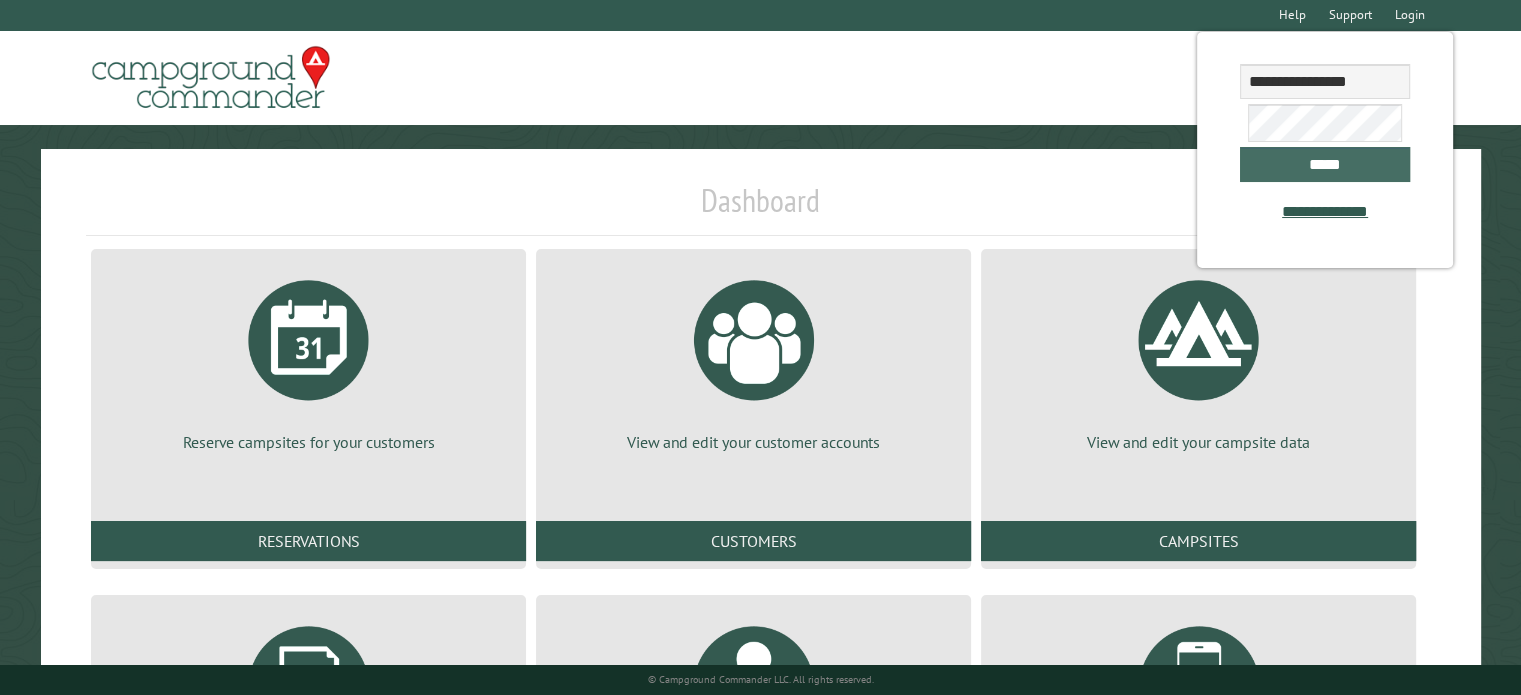 click on "*****" at bounding box center [1325, 164] 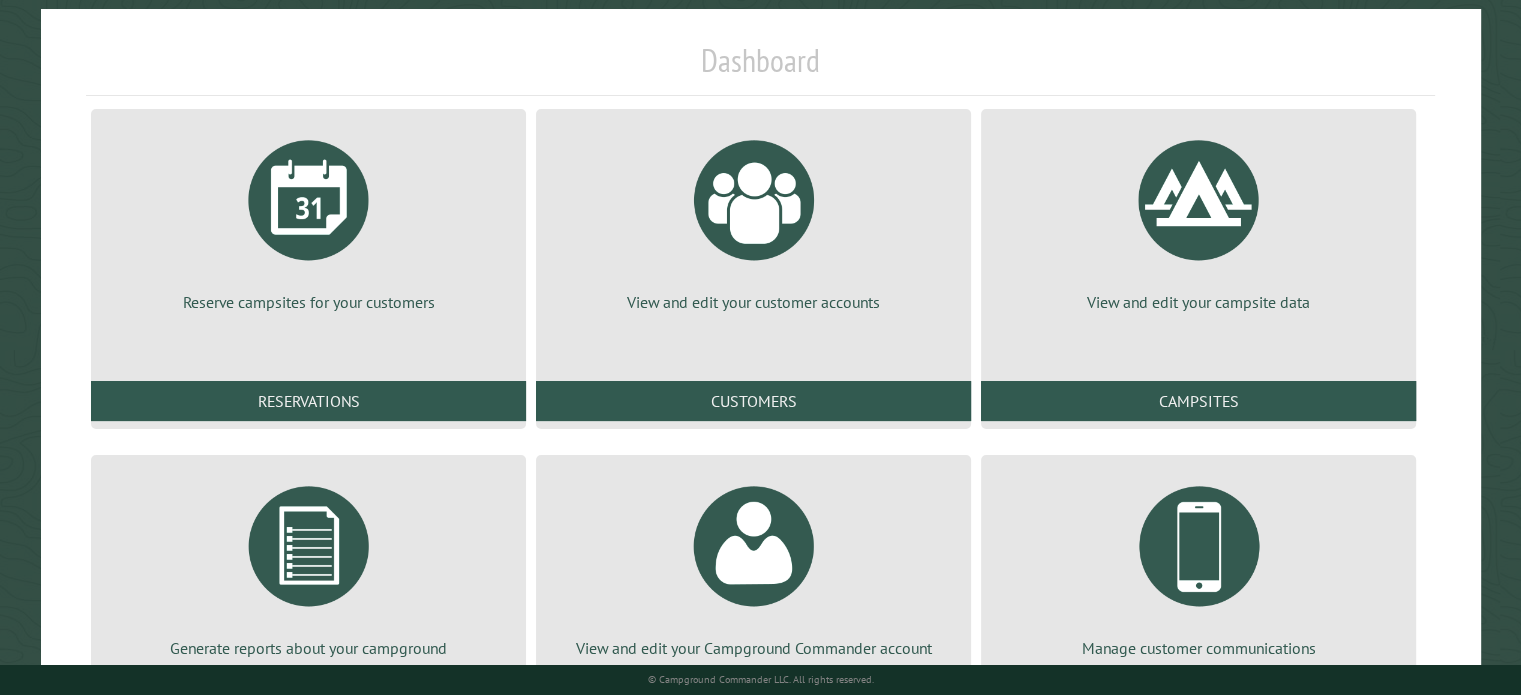 scroll, scrollTop: 306, scrollLeft: 0, axis: vertical 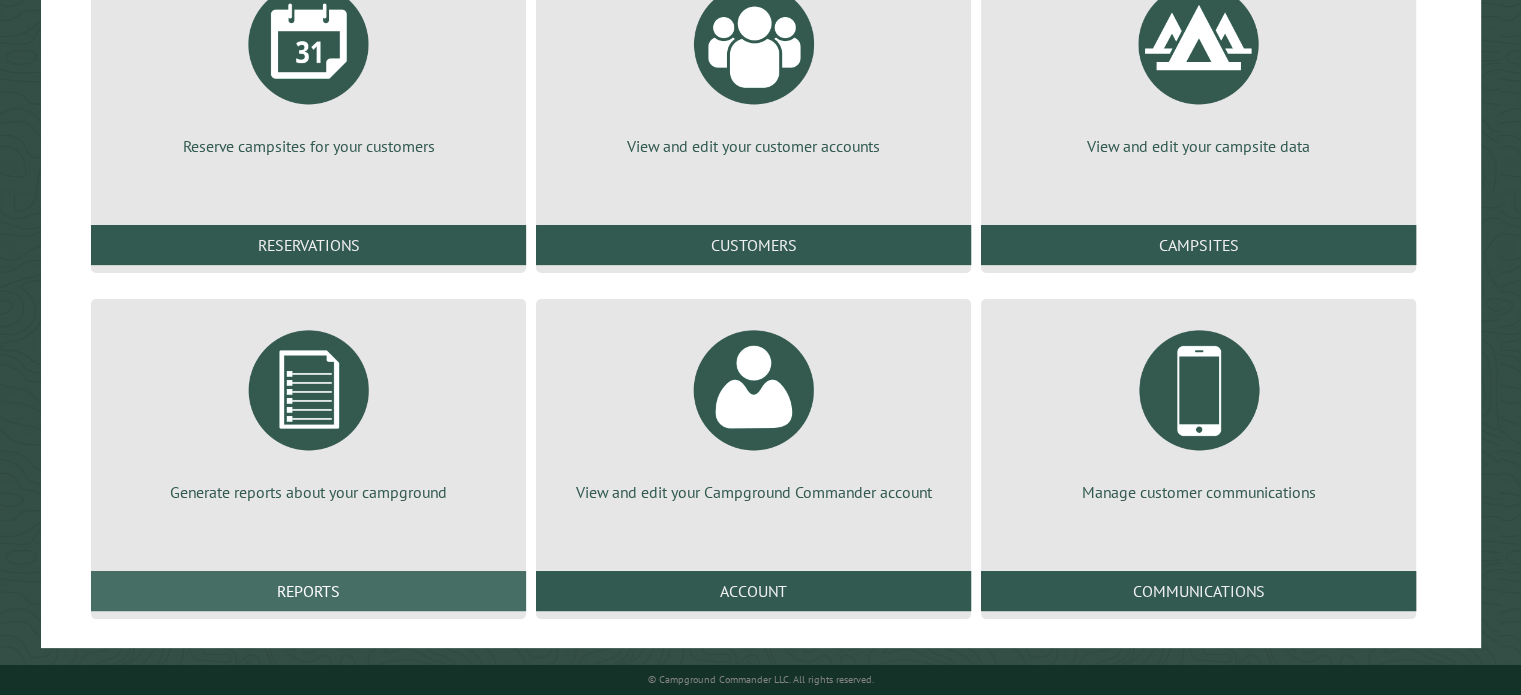click on "Reports" at bounding box center [308, 591] 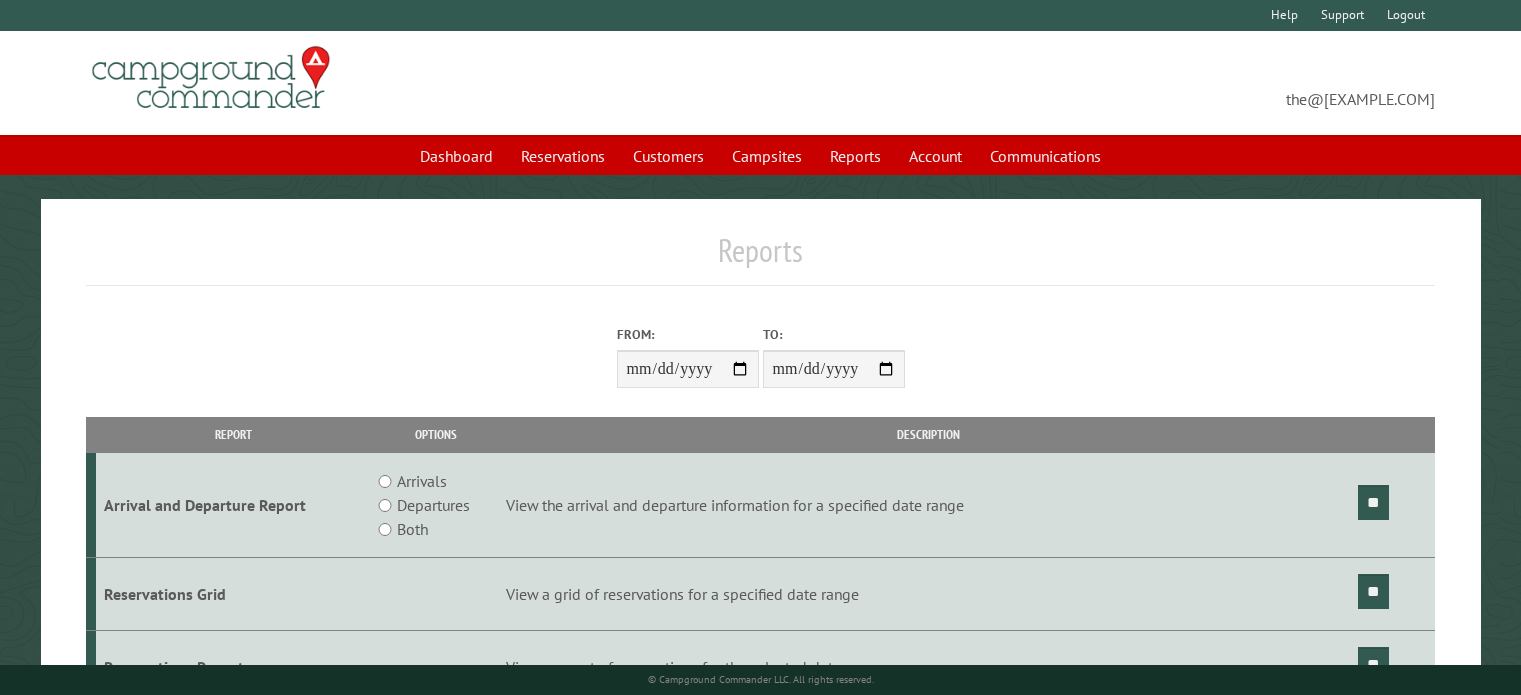 scroll, scrollTop: 0, scrollLeft: 0, axis: both 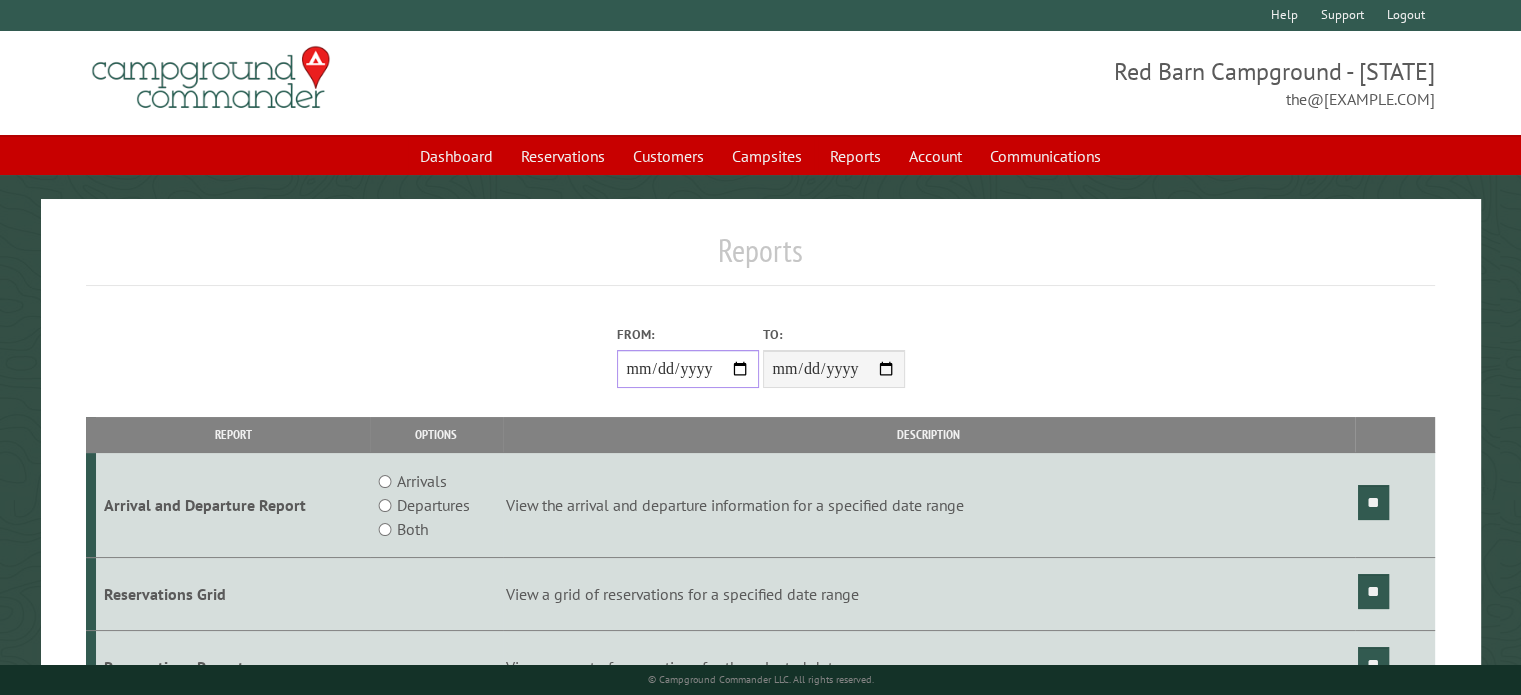click on "From:" at bounding box center (688, 369) 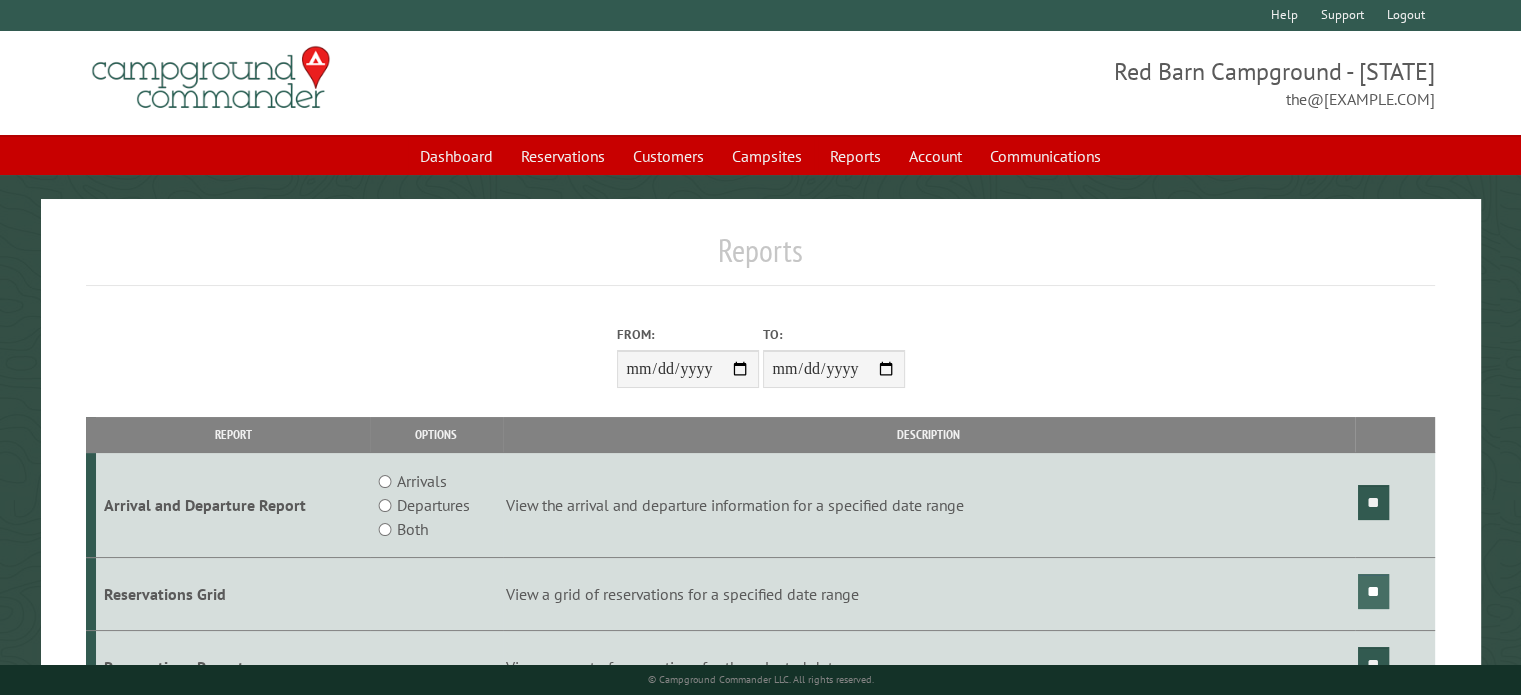 click on "**" at bounding box center [1373, 591] 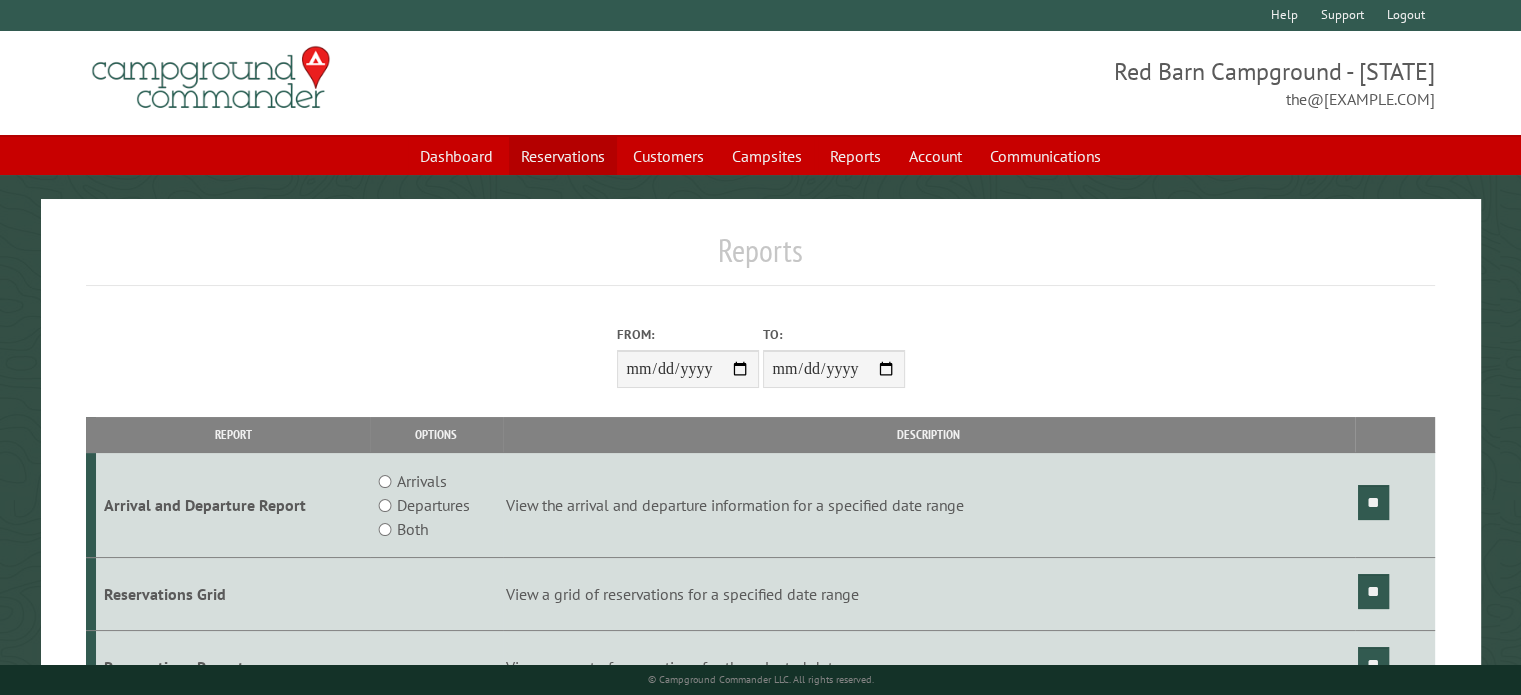click on "Reservations" at bounding box center (563, 156) 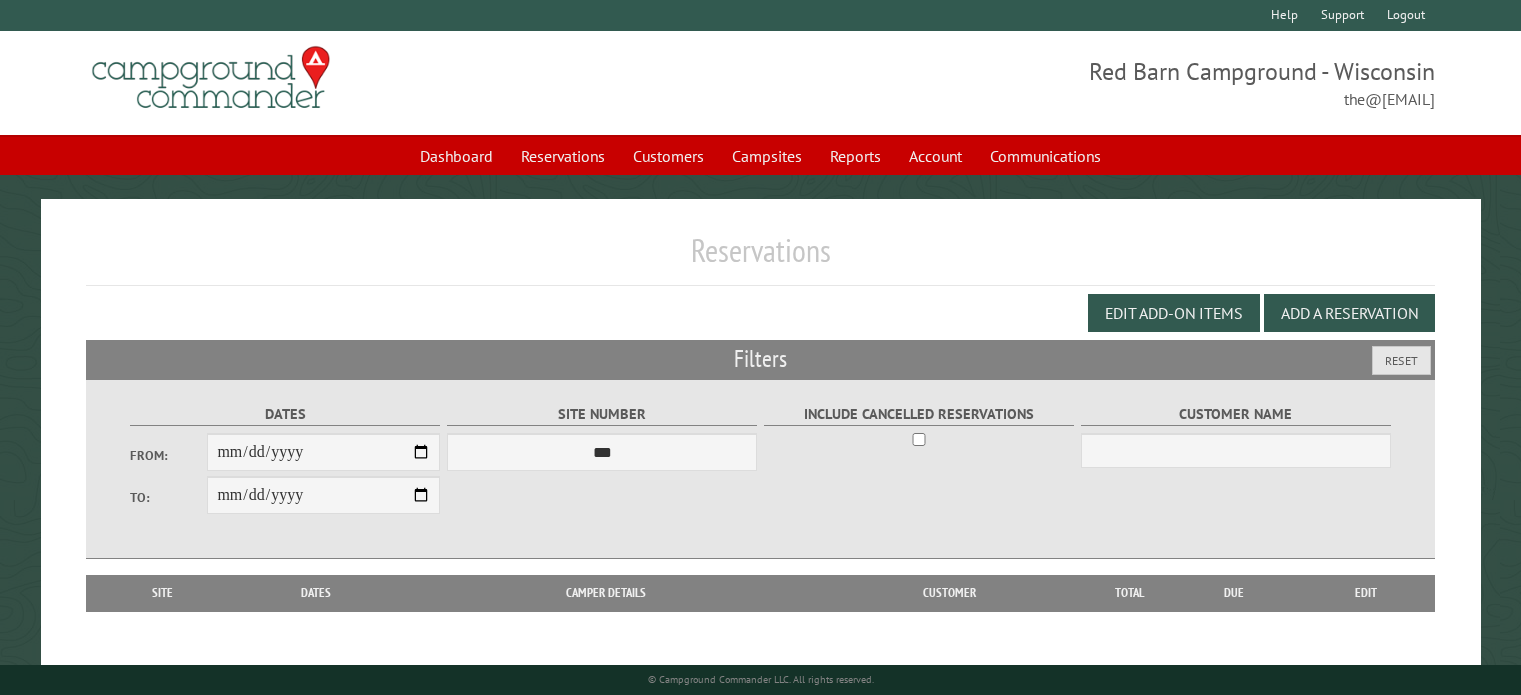scroll, scrollTop: 0, scrollLeft: 0, axis: both 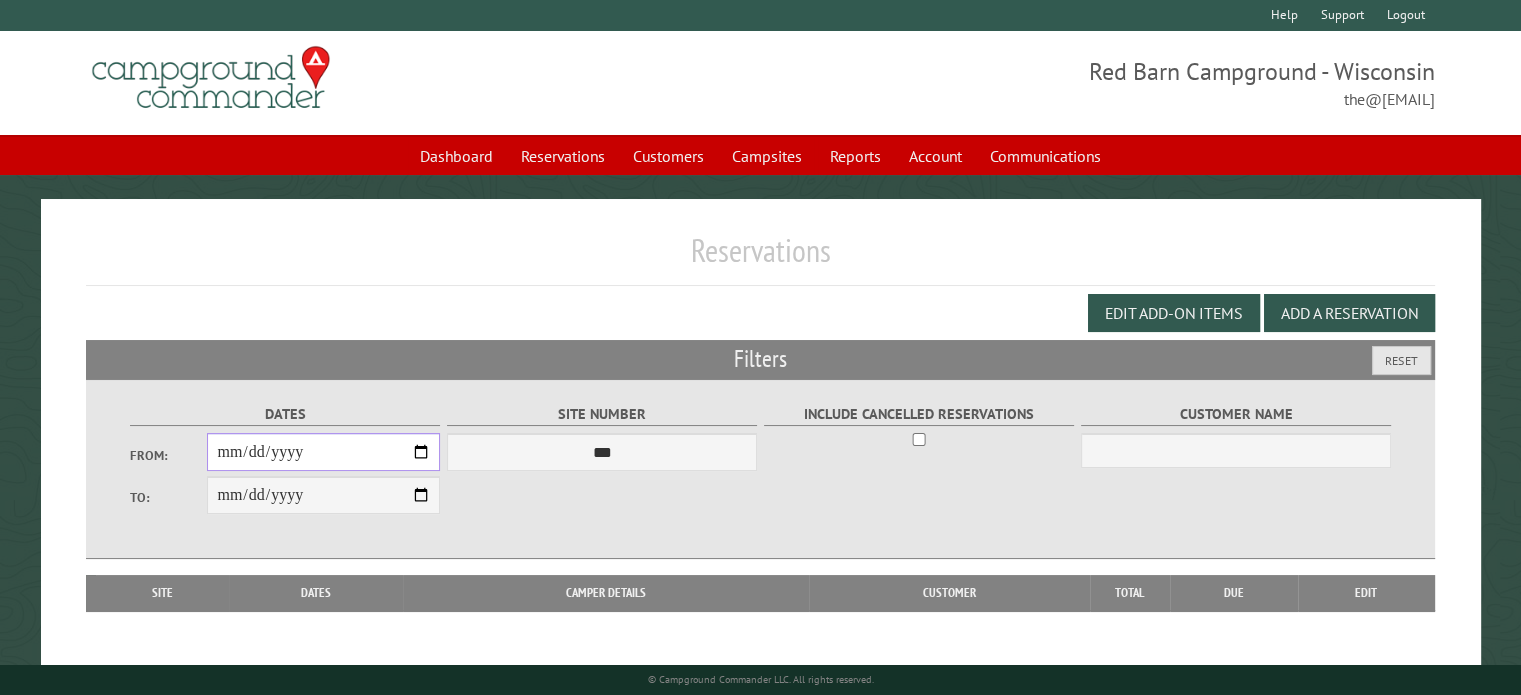 click on "From:" at bounding box center (323, 452) 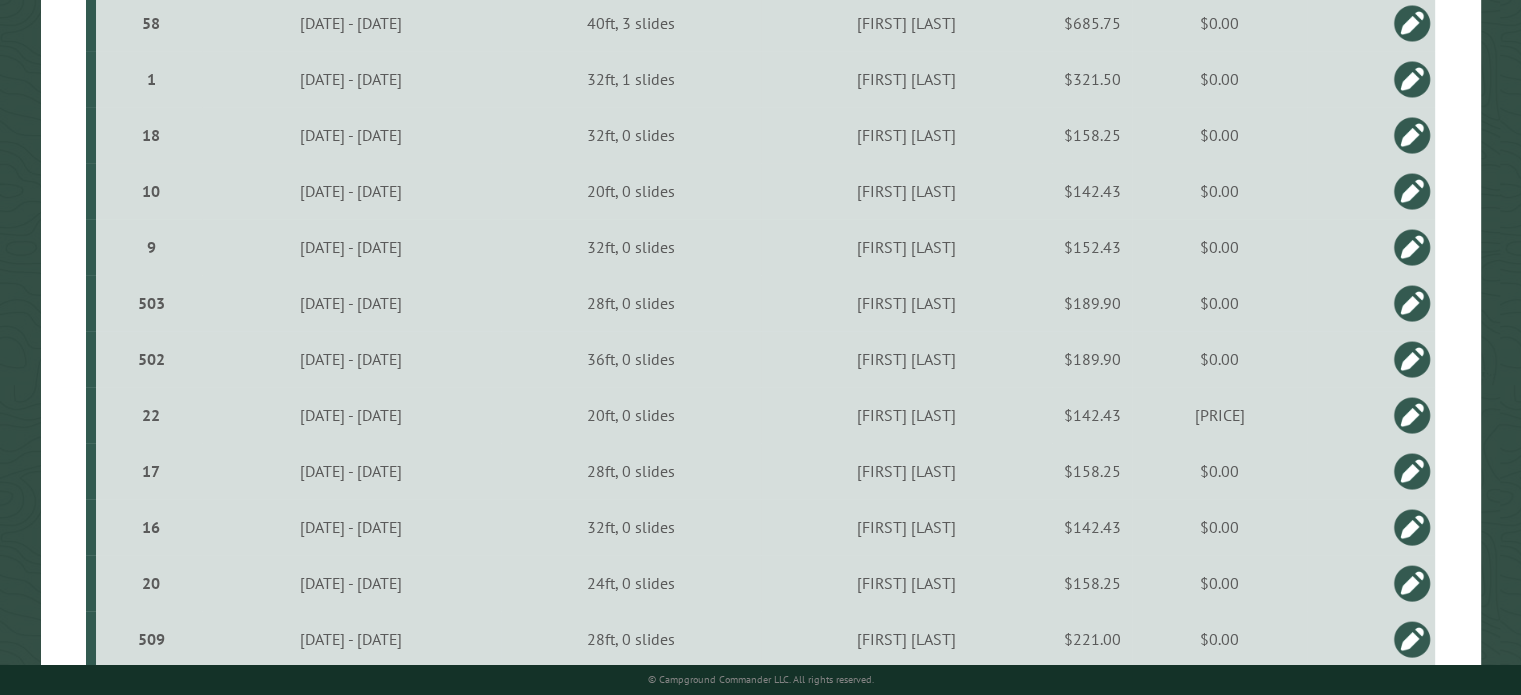 scroll, scrollTop: 614, scrollLeft: 0, axis: vertical 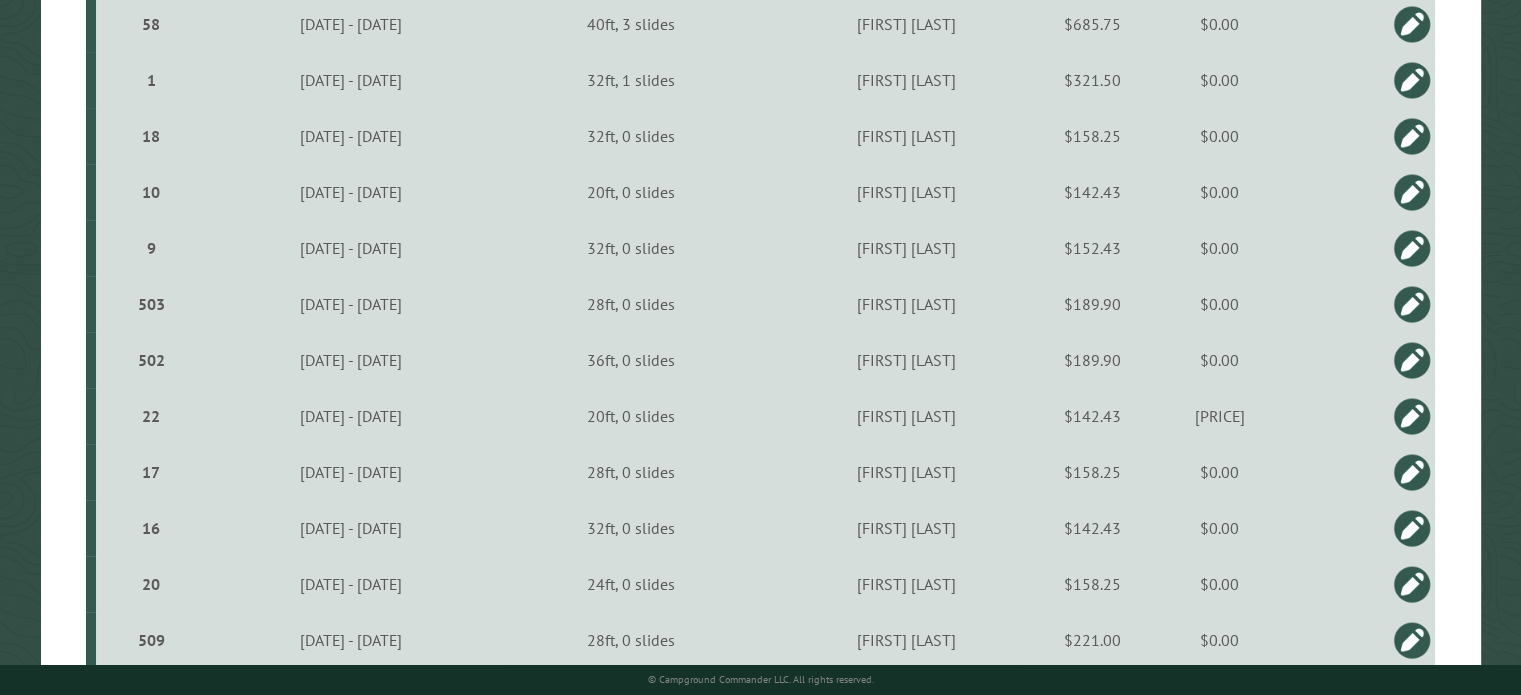 click on "502" at bounding box center (151, 360) 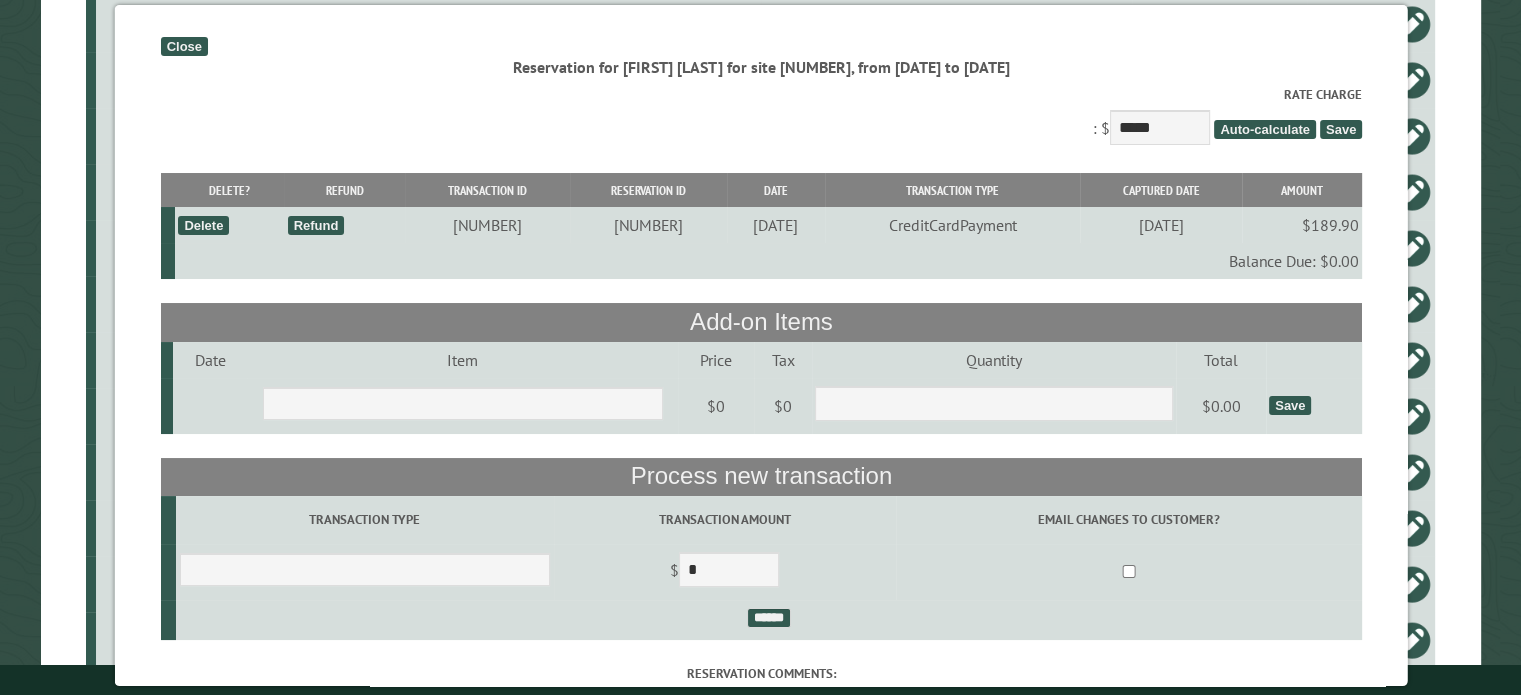 click on "Close" at bounding box center [183, 46] 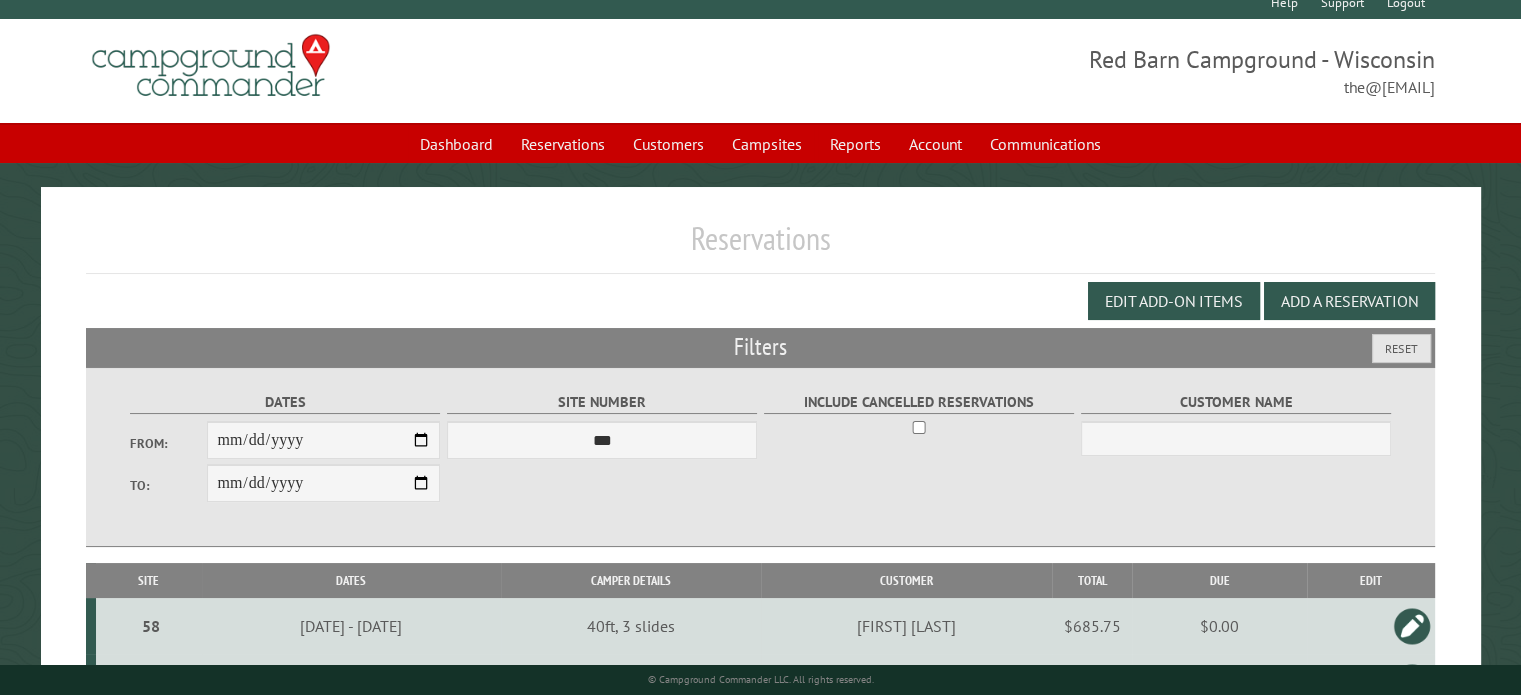 scroll, scrollTop: 0, scrollLeft: 0, axis: both 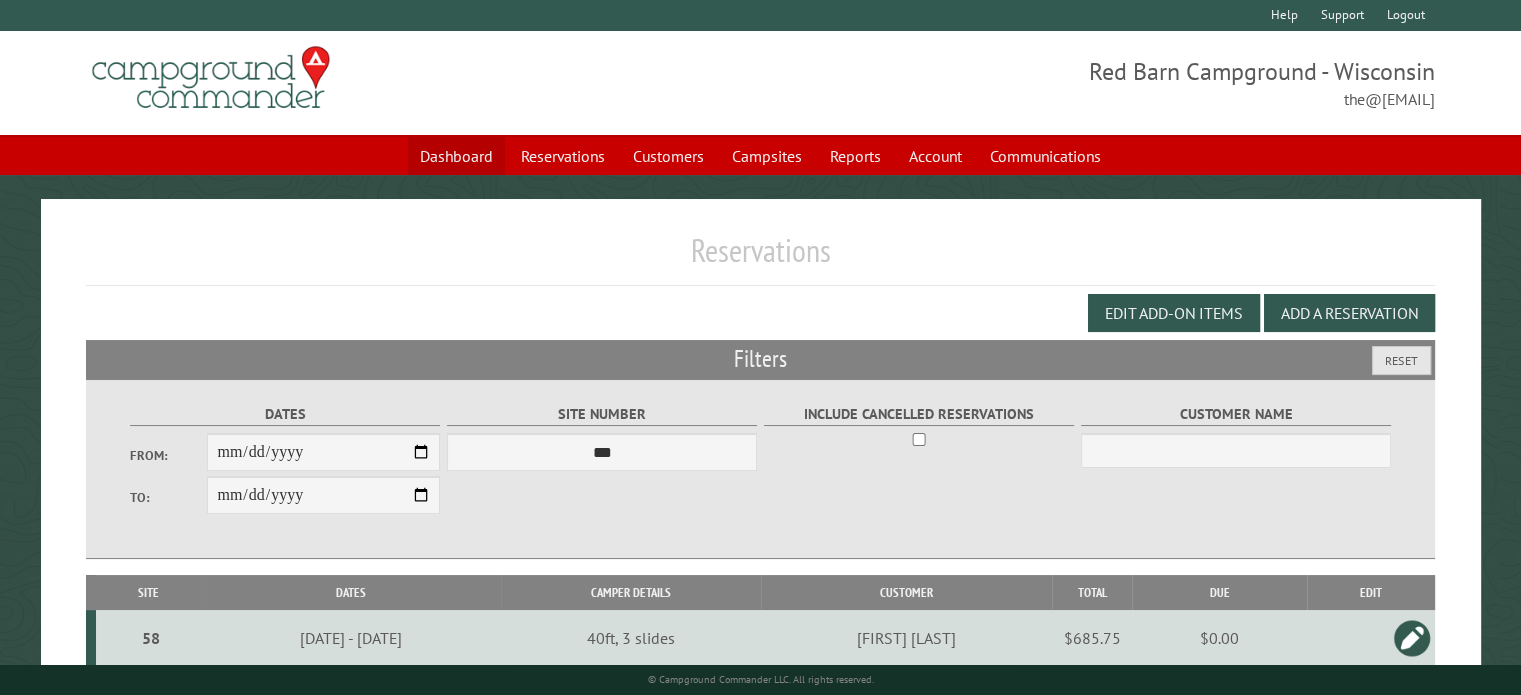 click on "Dashboard" at bounding box center [456, 156] 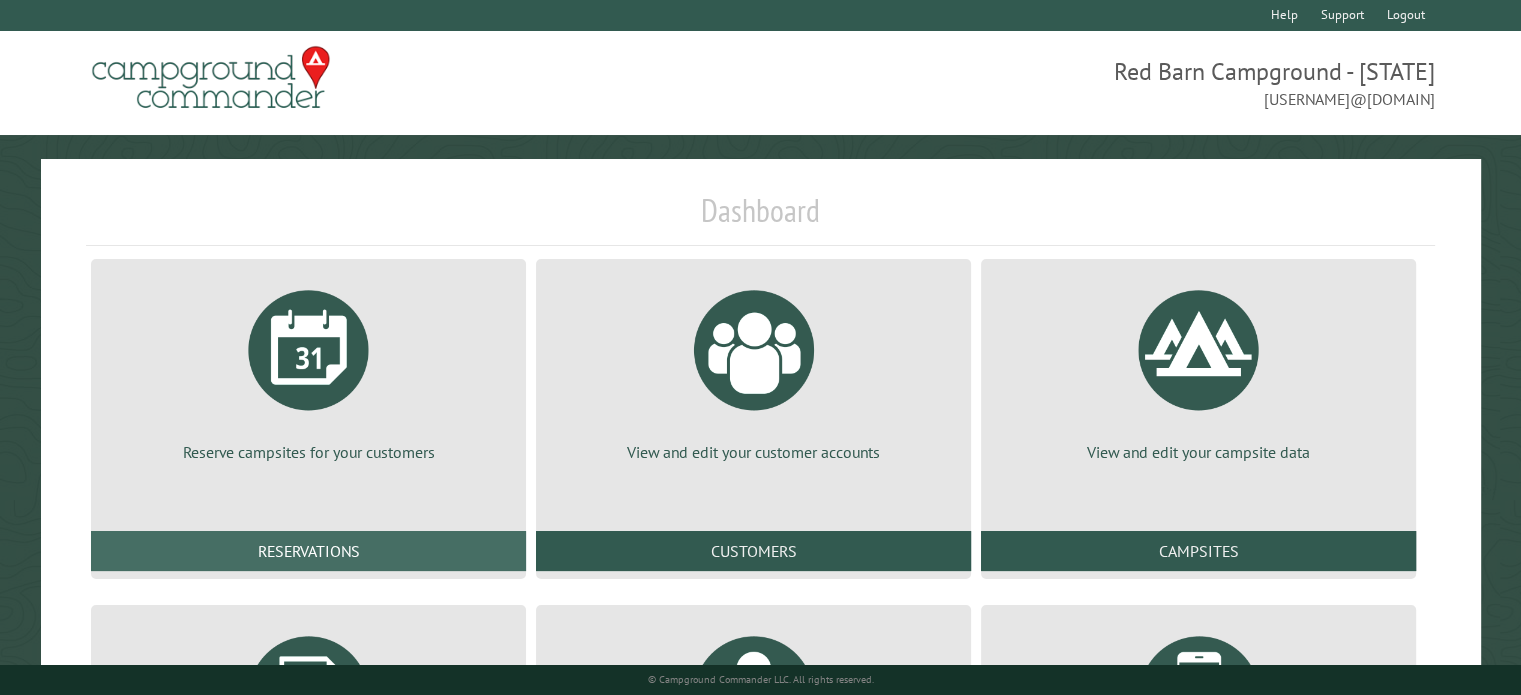 scroll, scrollTop: 306, scrollLeft: 0, axis: vertical 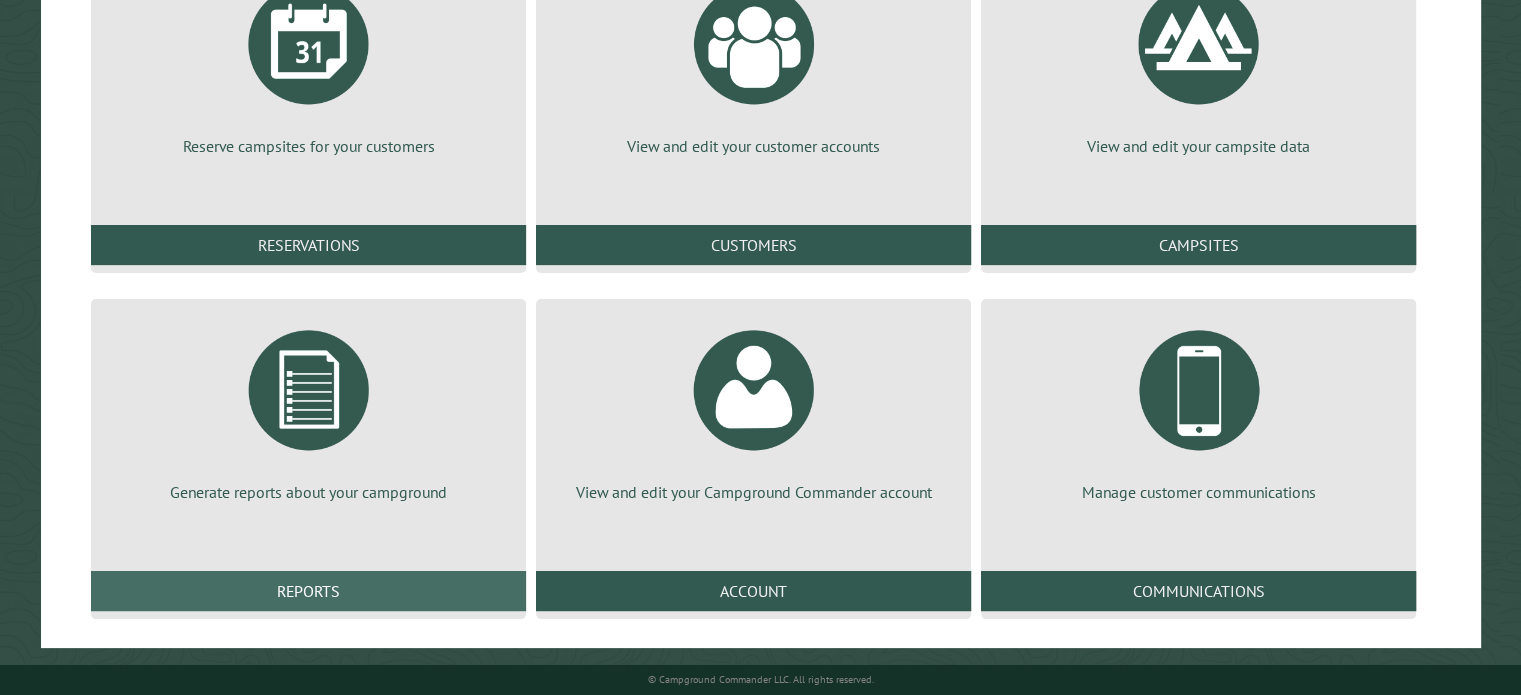 click on "Reports" at bounding box center (308, 591) 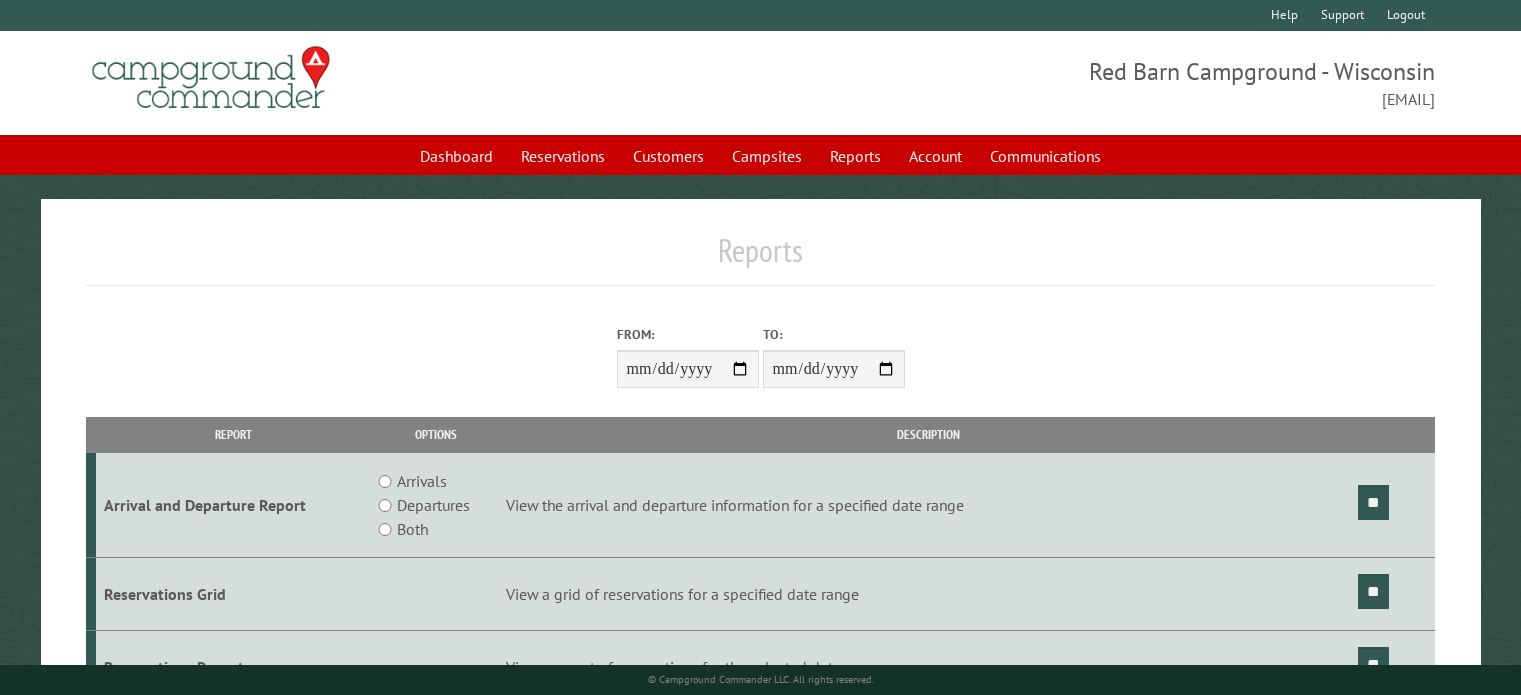 scroll, scrollTop: 0, scrollLeft: 0, axis: both 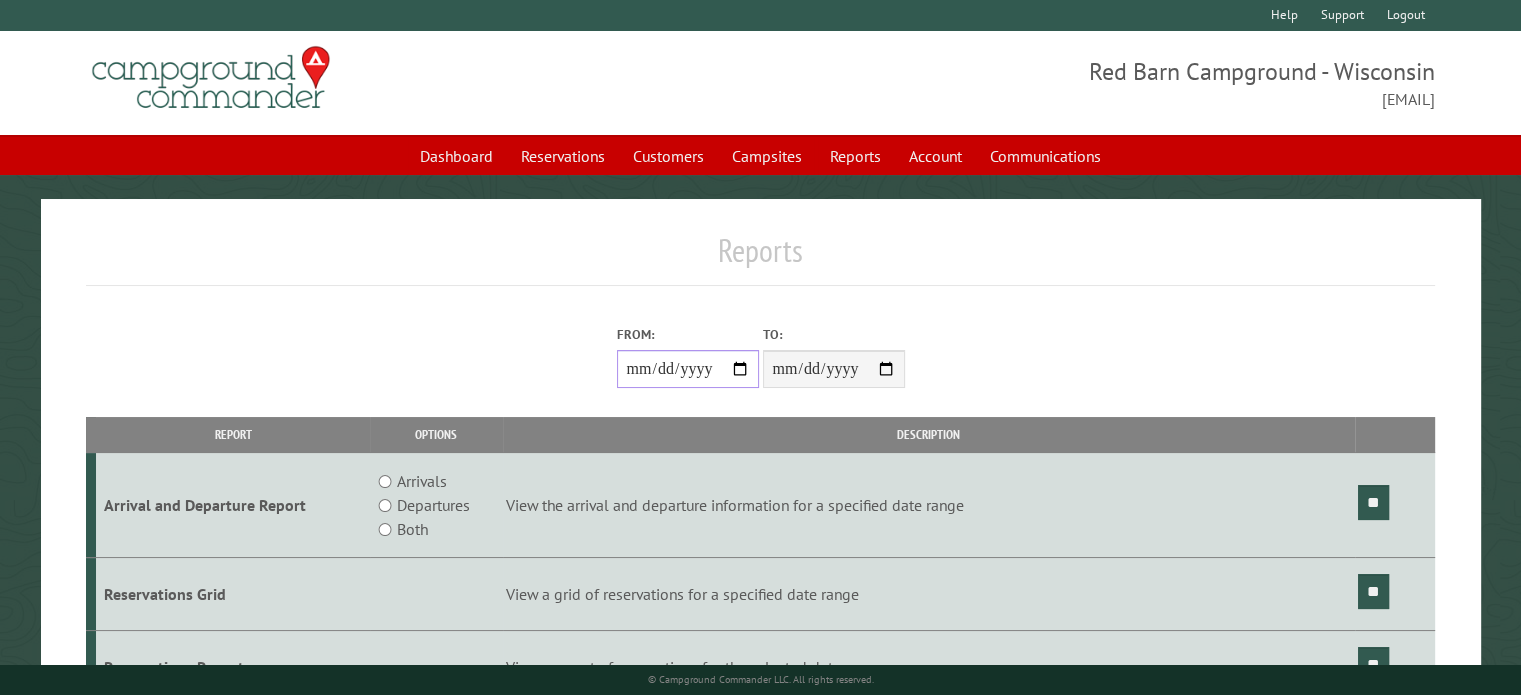 click on "From:" at bounding box center [688, 369] 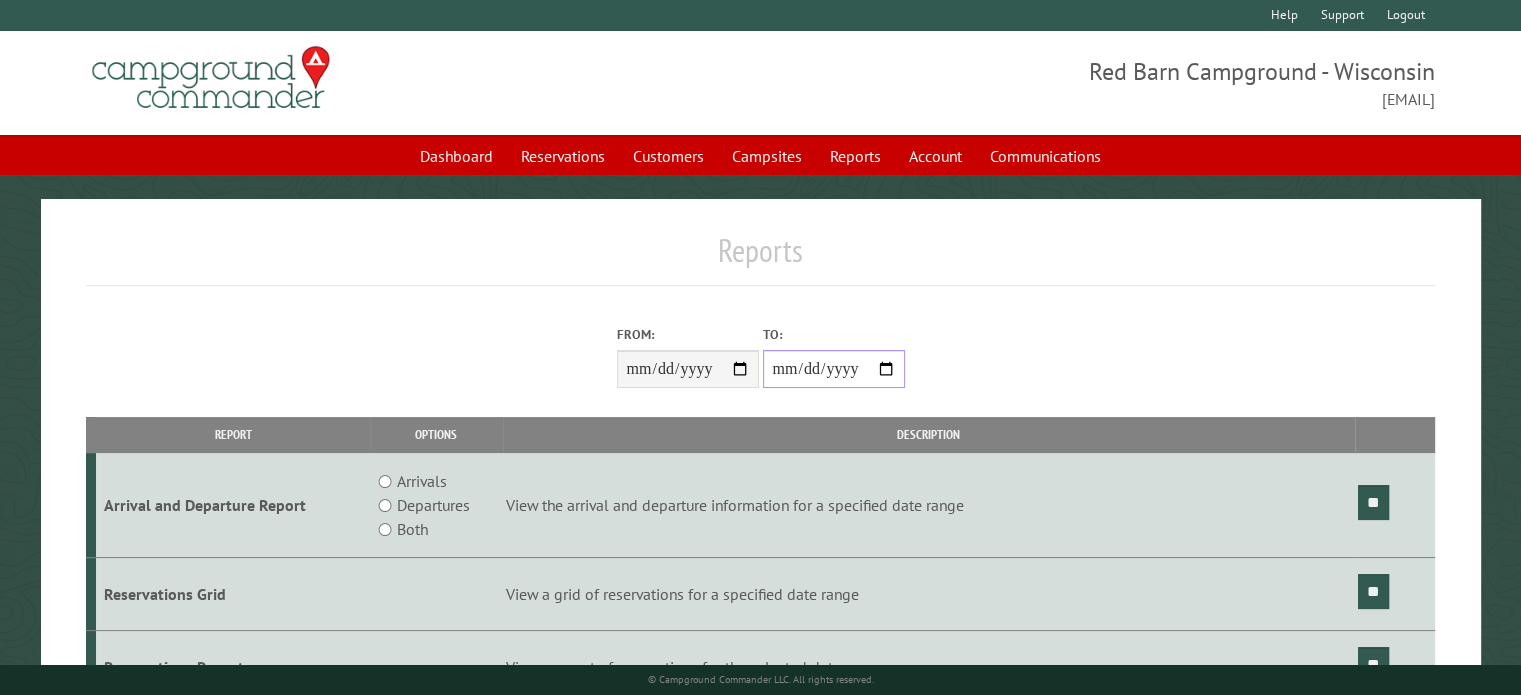 click on "**********" at bounding box center [834, 369] 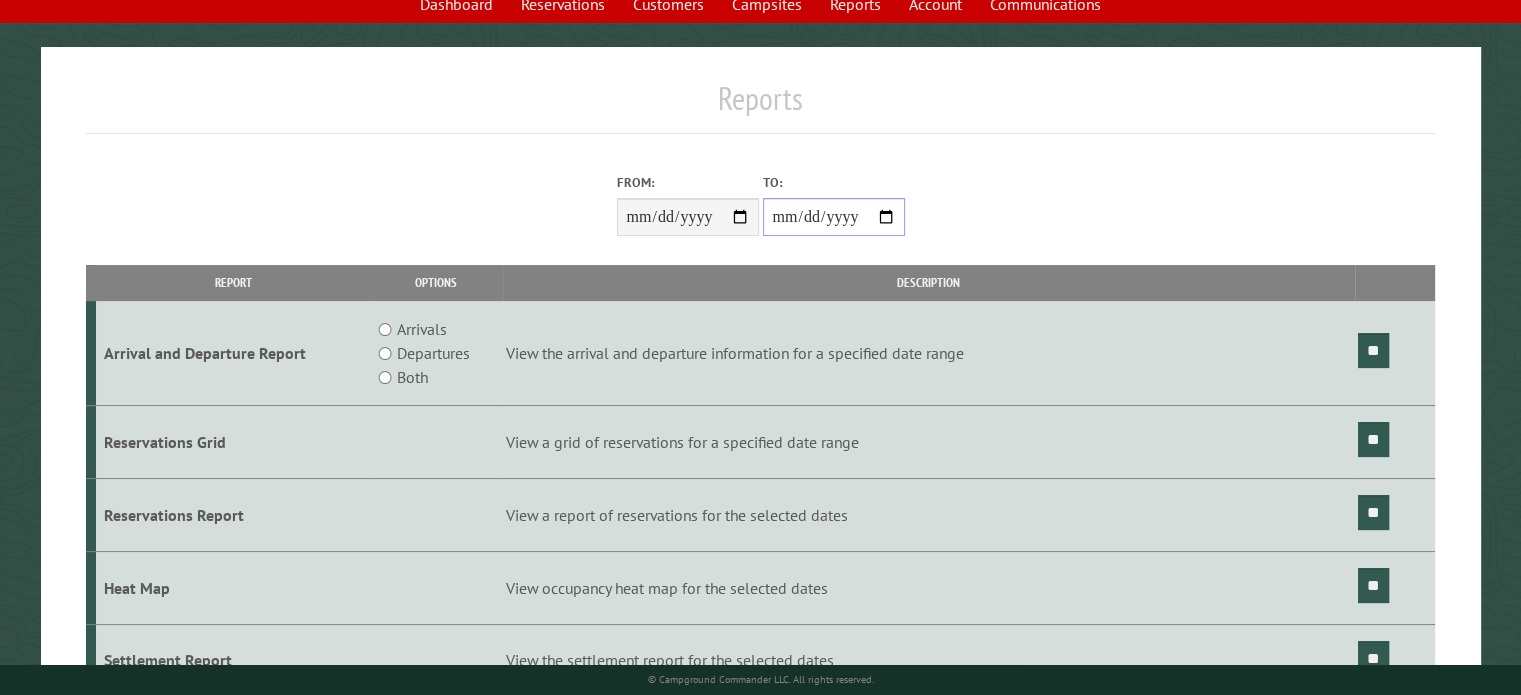 scroll, scrollTop: 168, scrollLeft: 0, axis: vertical 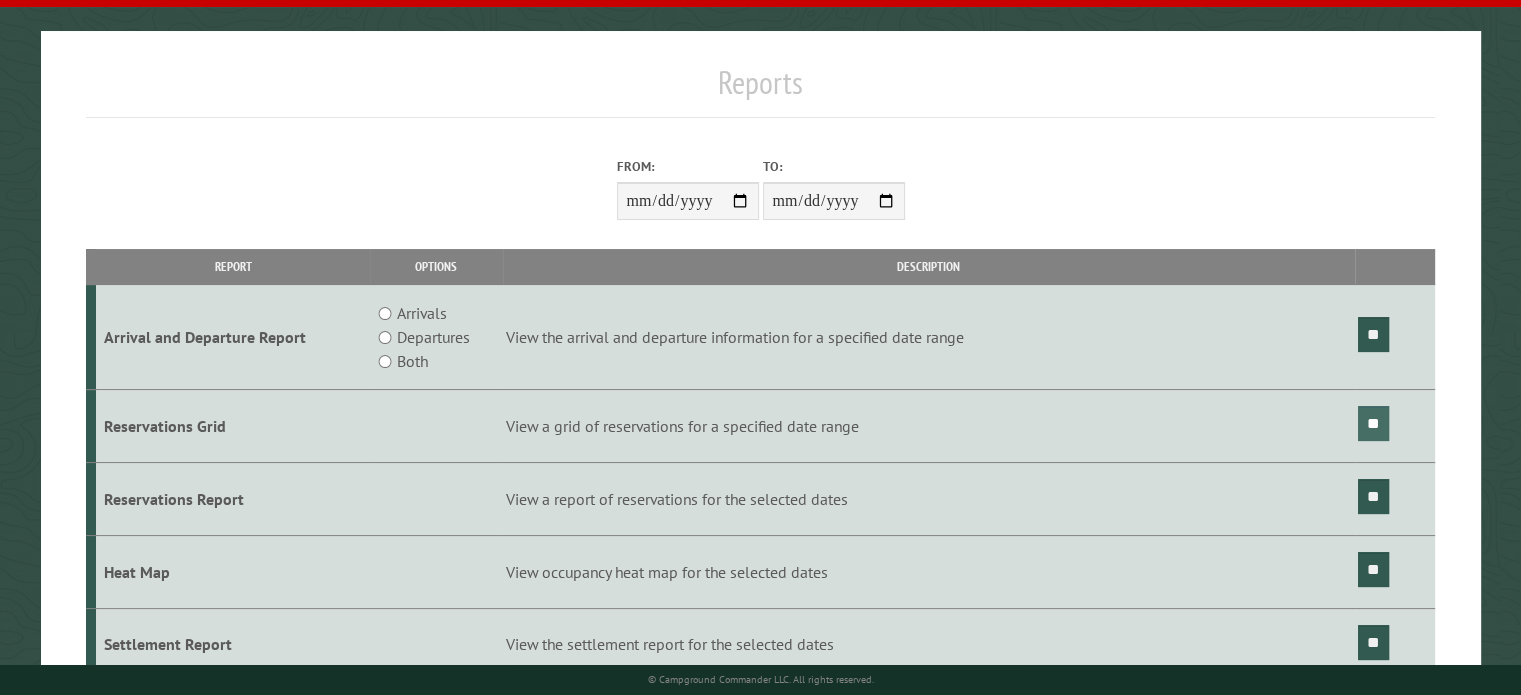 click on "**" at bounding box center (1373, 423) 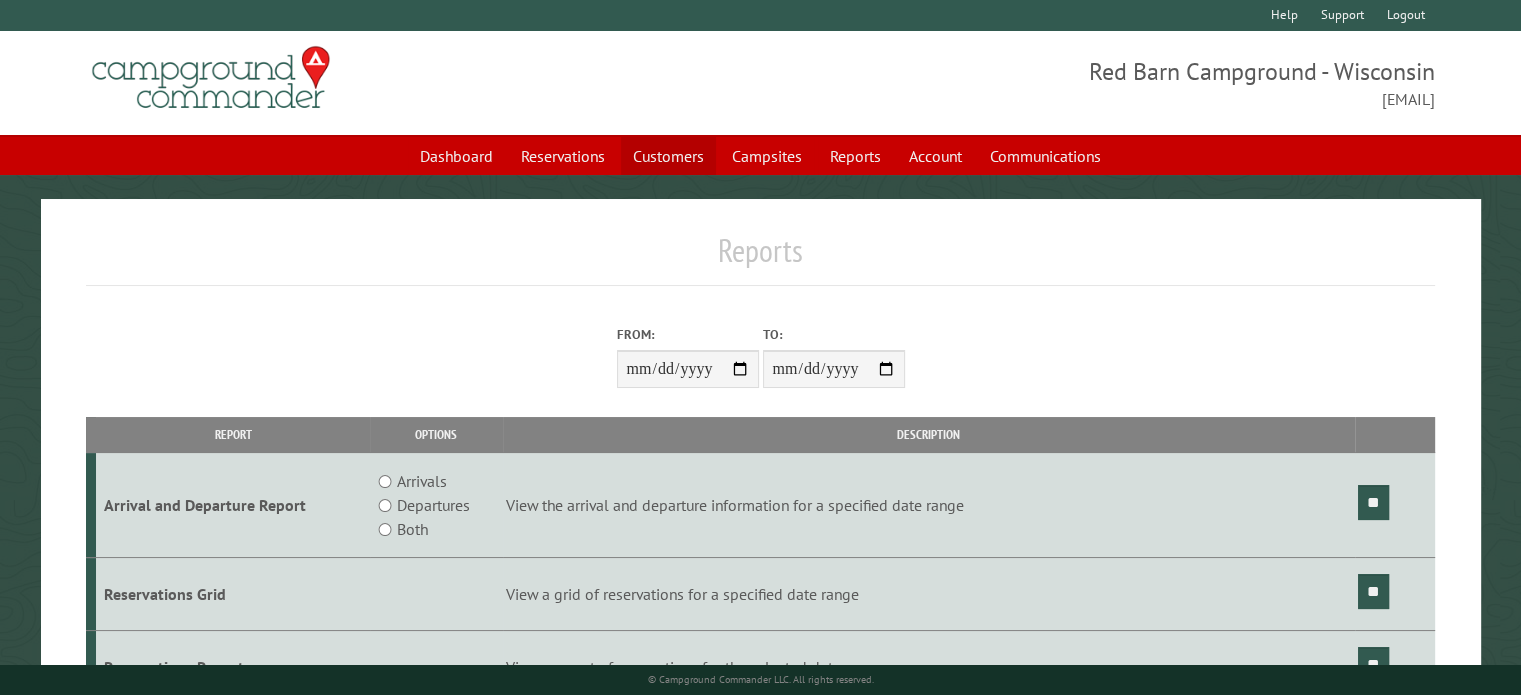 click on "Customers" at bounding box center (668, 156) 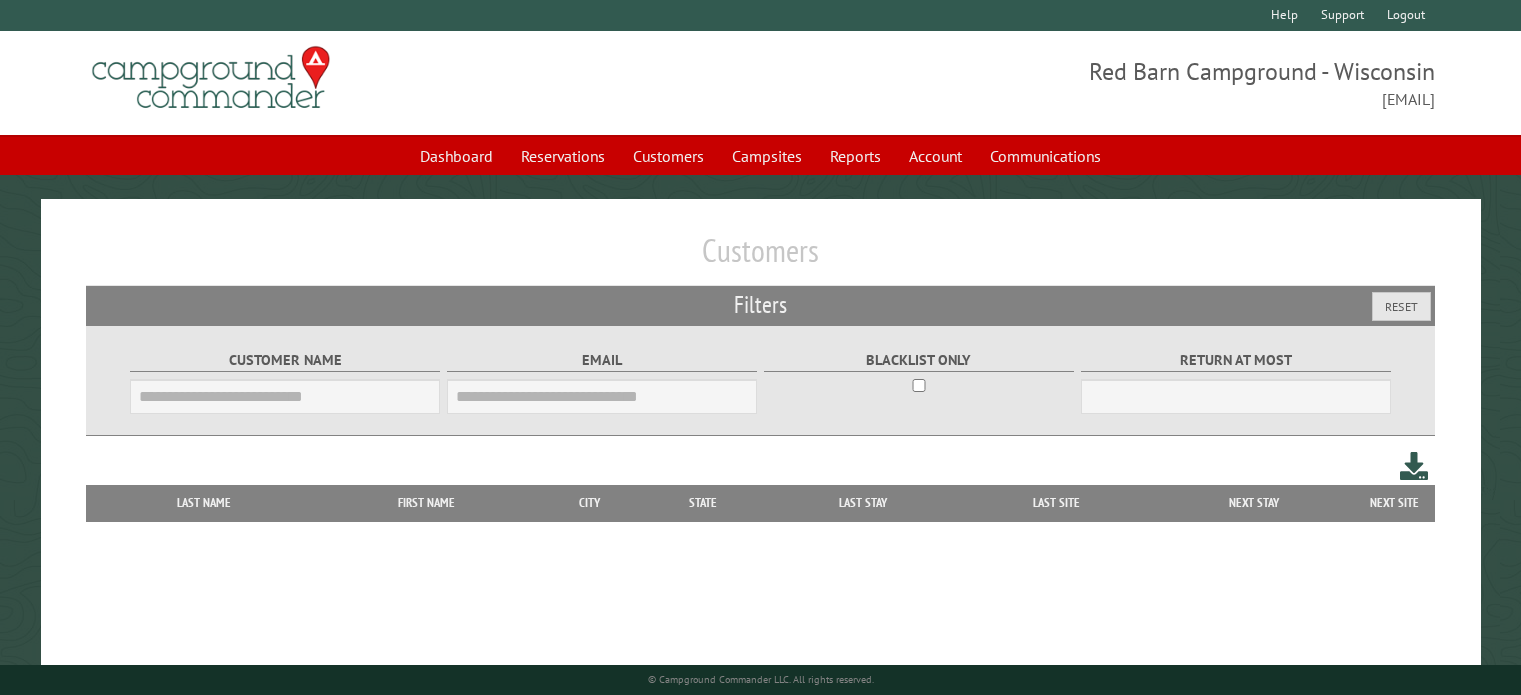 scroll, scrollTop: 0, scrollLeft: 0, axis: both 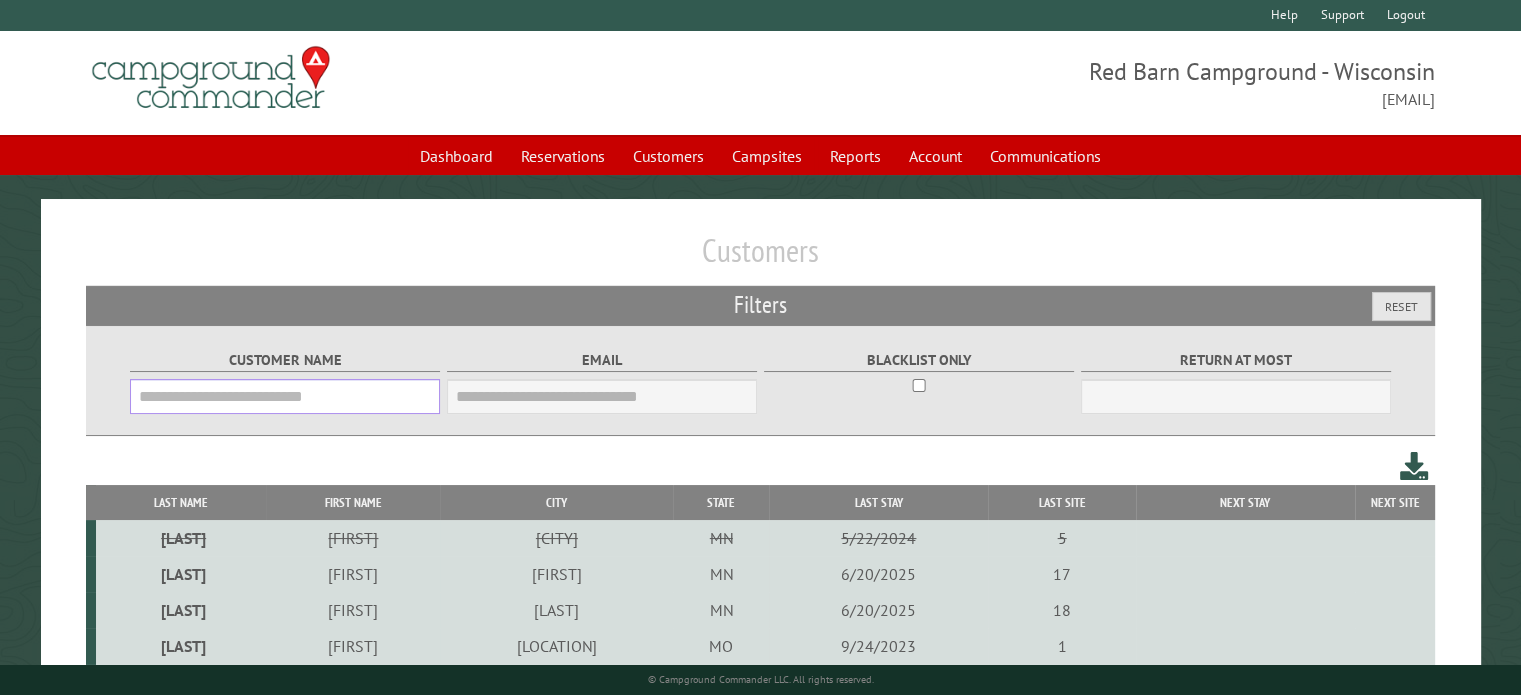 click on "Customer Name" at bounding box center [285, 396] 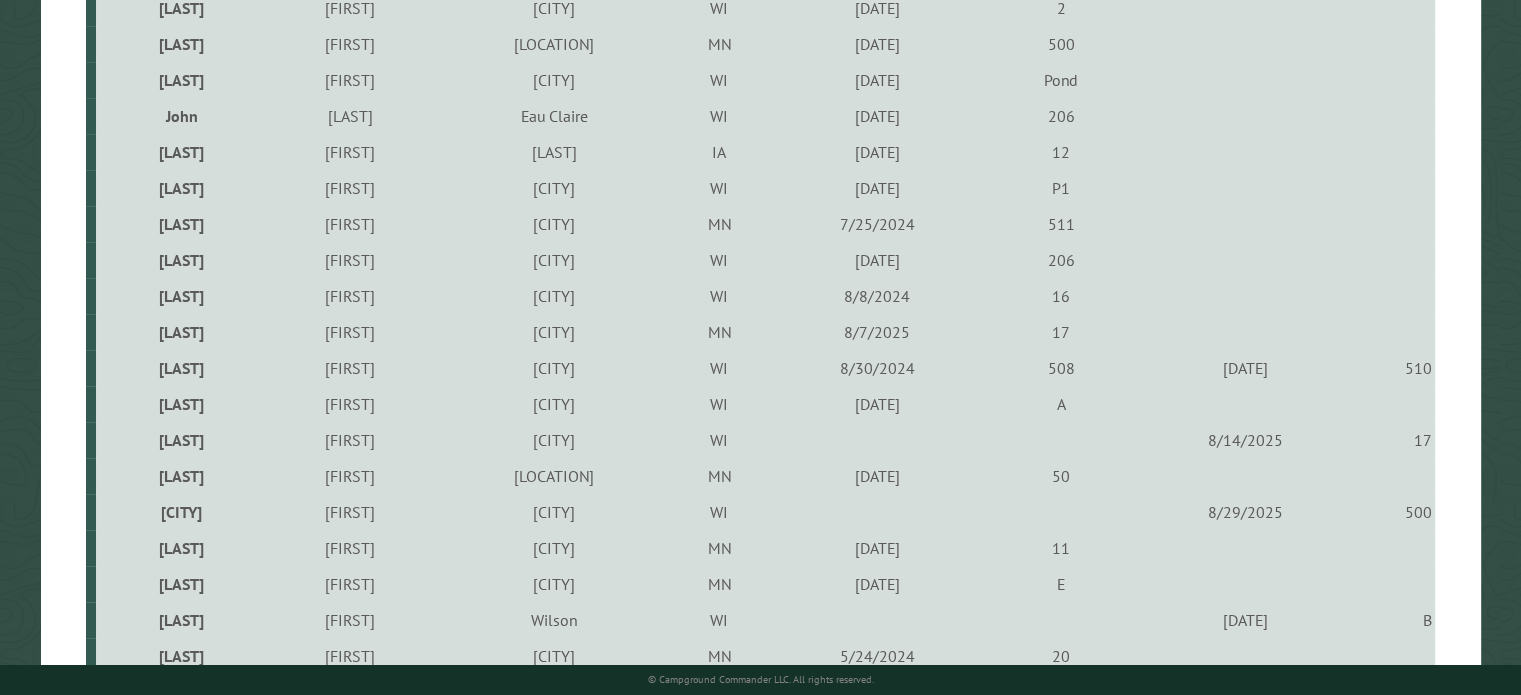 scroll, scrollTop: 1000, scrollLeft: 0, axis: vertical 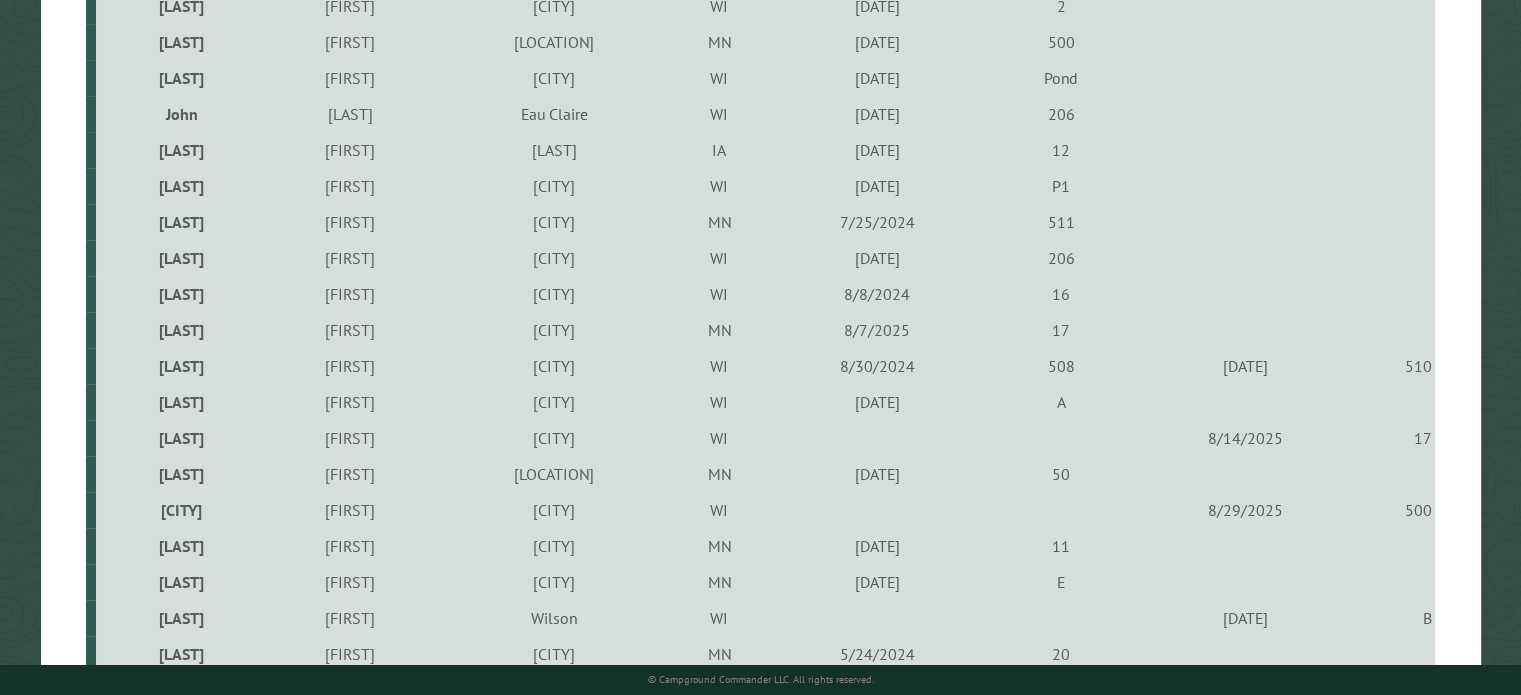 type on "***" 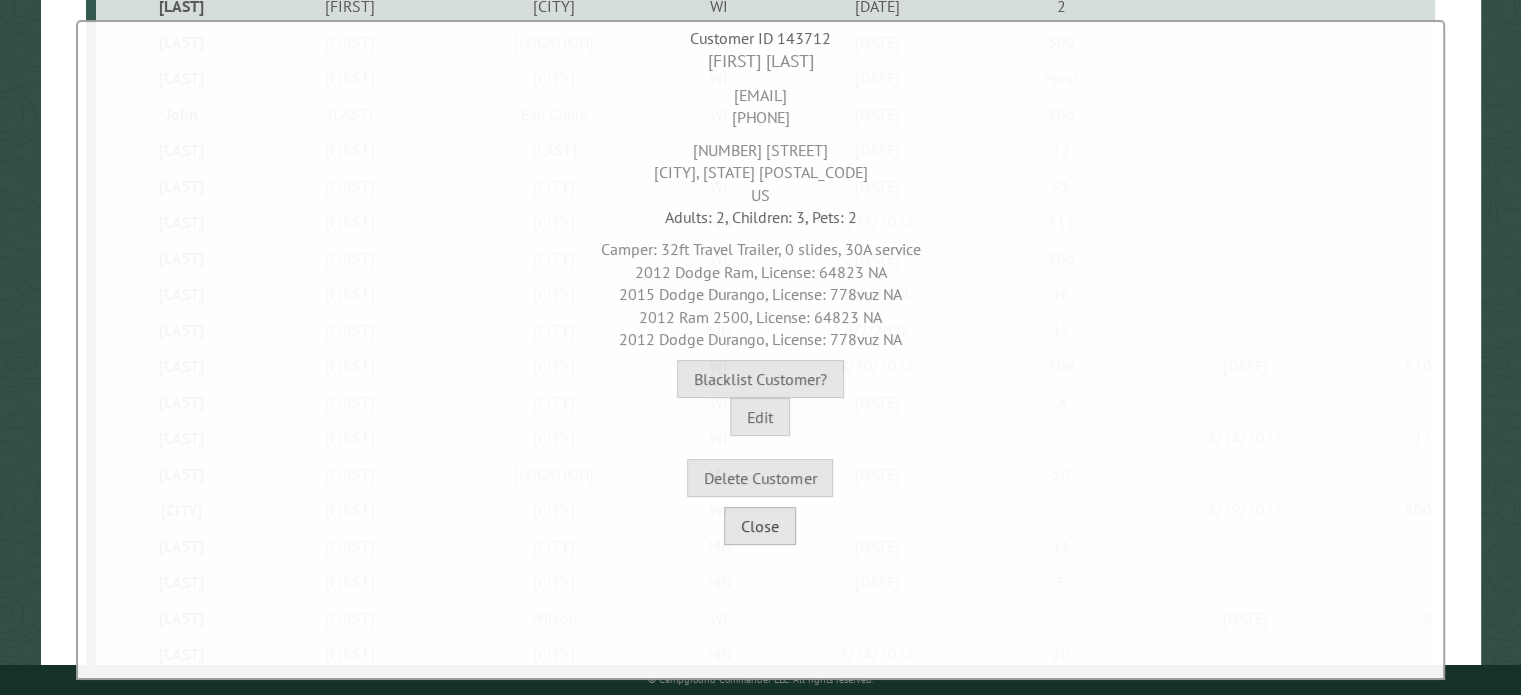 click on "Close" at bounding box center [760, 526] 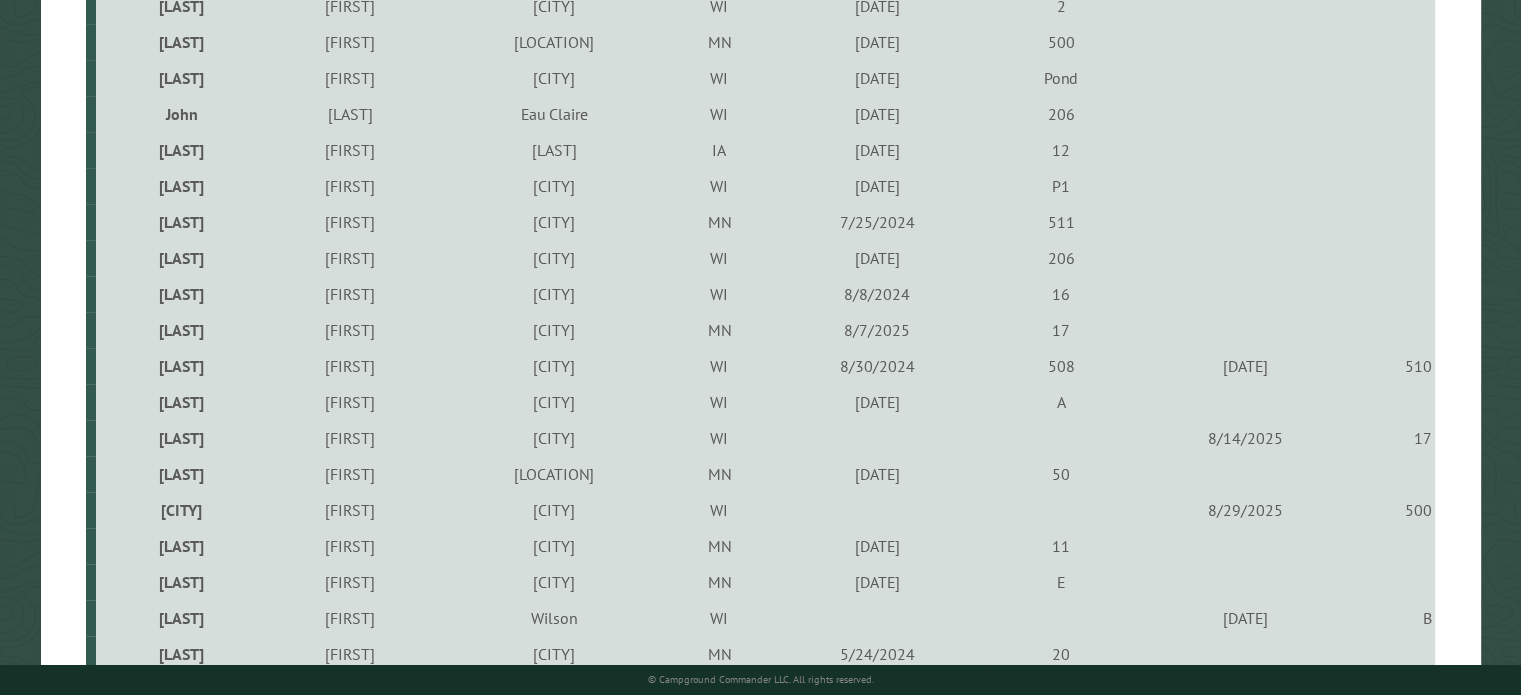 click on "SCHLUNEGER" at bounding box center [179, 510] 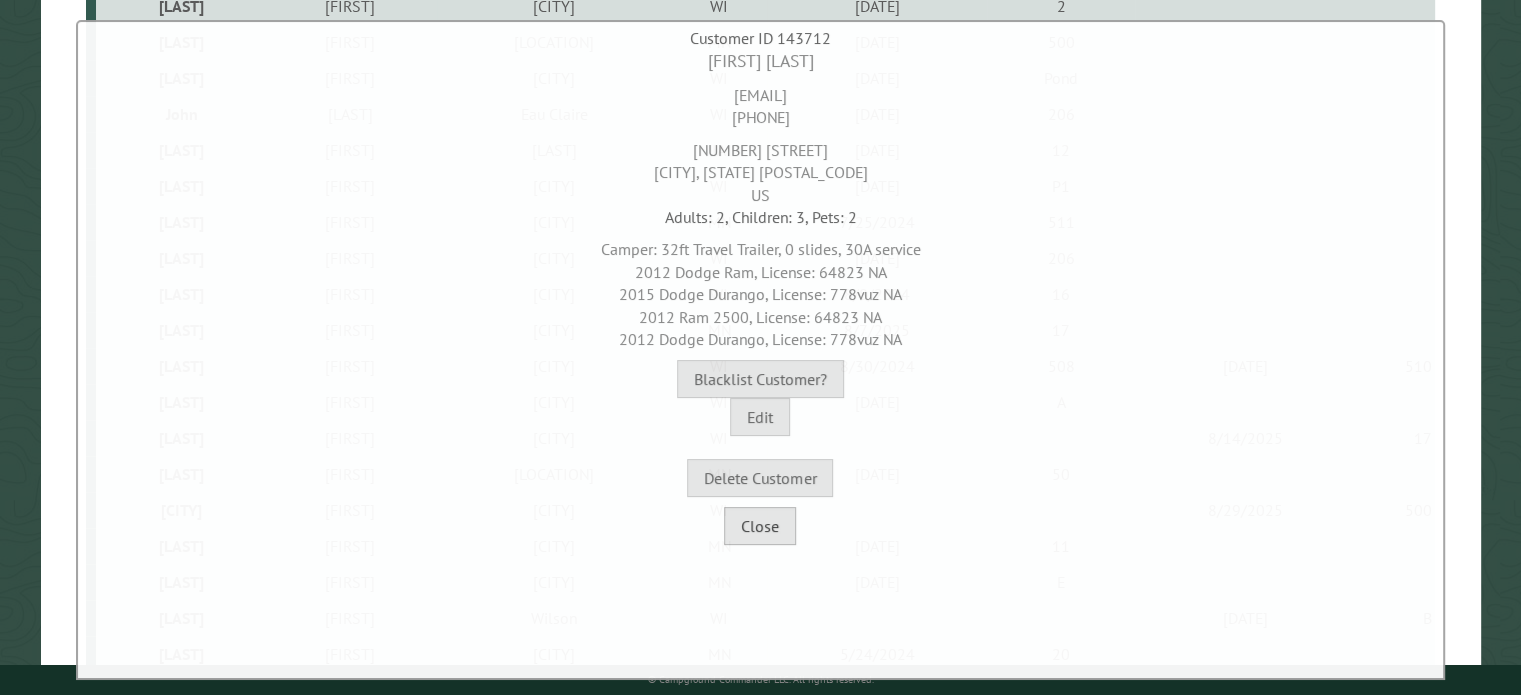 click on "Close" at bounding box center [760, 526] 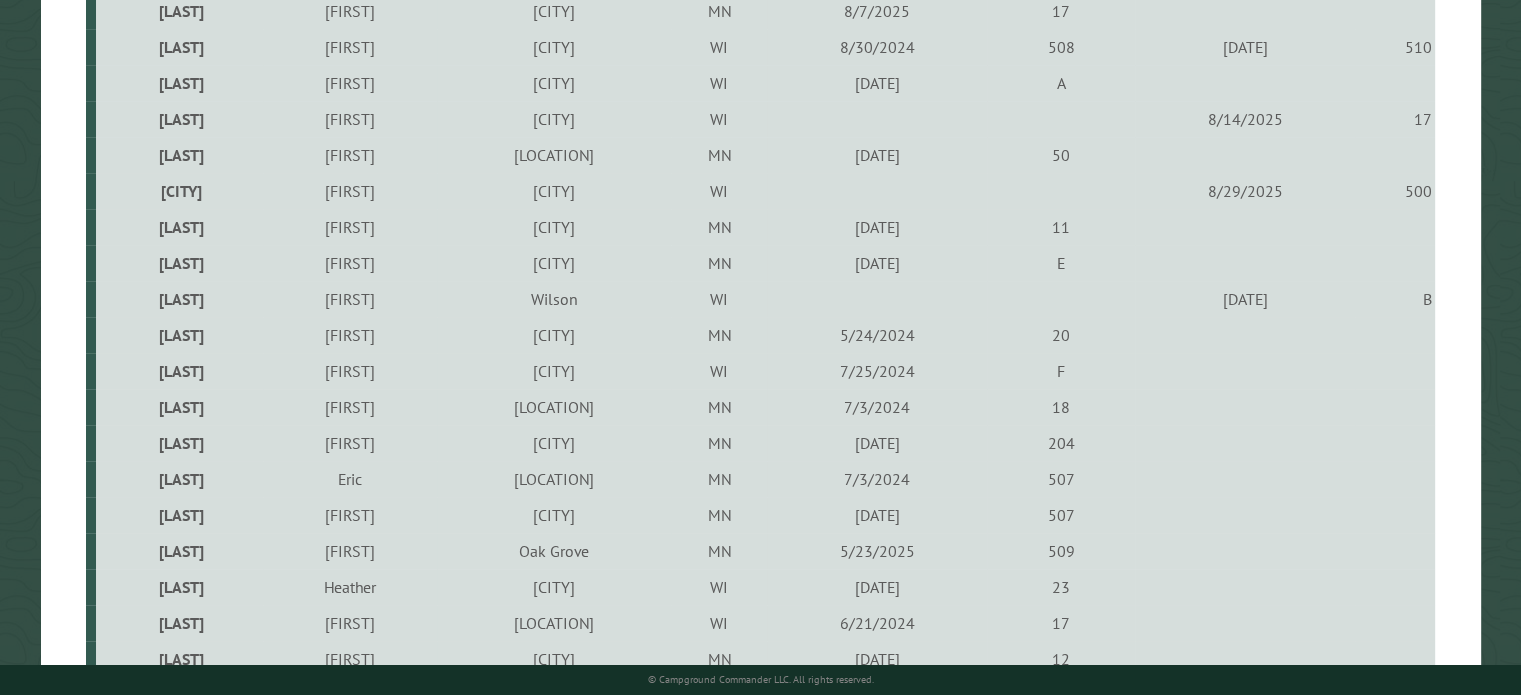 scroll, scrollTop: 1318, scrollLeft: 0, axis: vertical 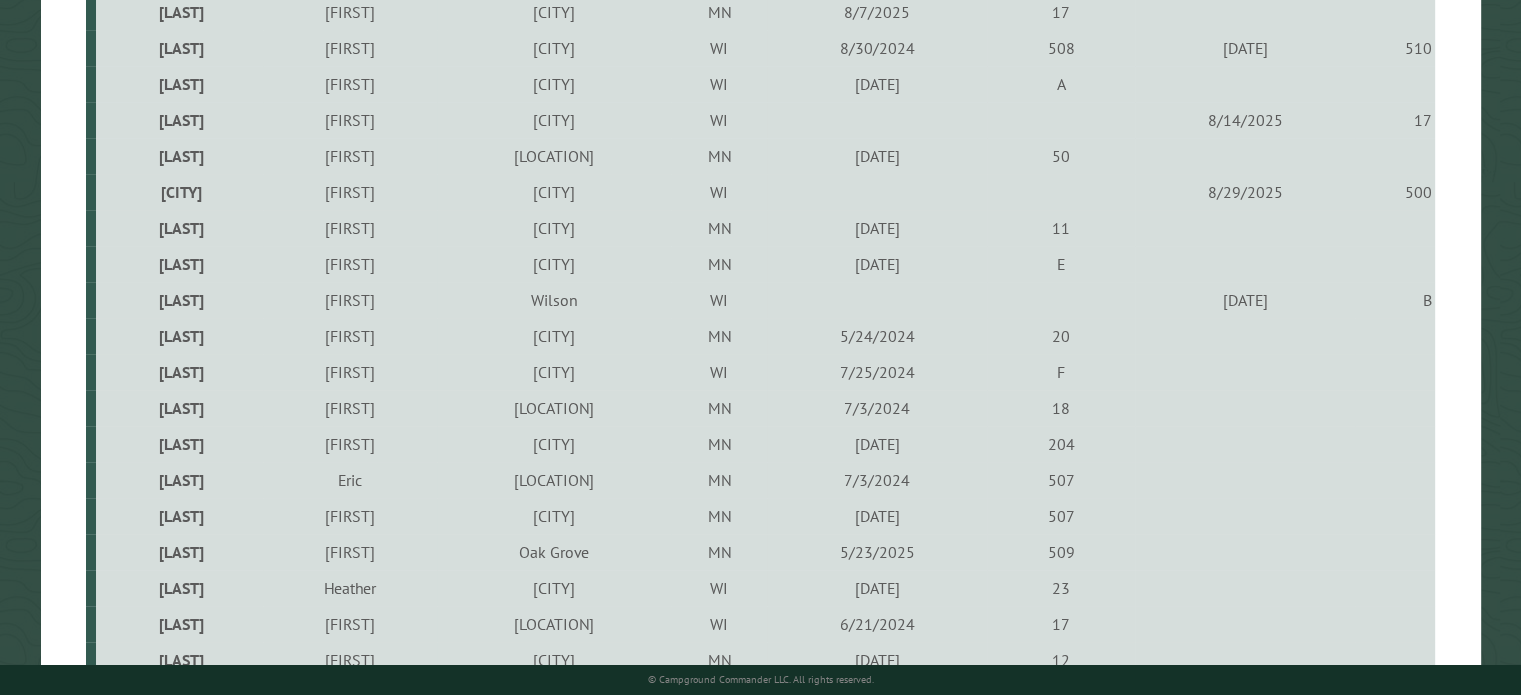drag, startPoint x: 187, startPoint y: 213, endPoint x: 293, endPoint y: 215, distance: 106.01887 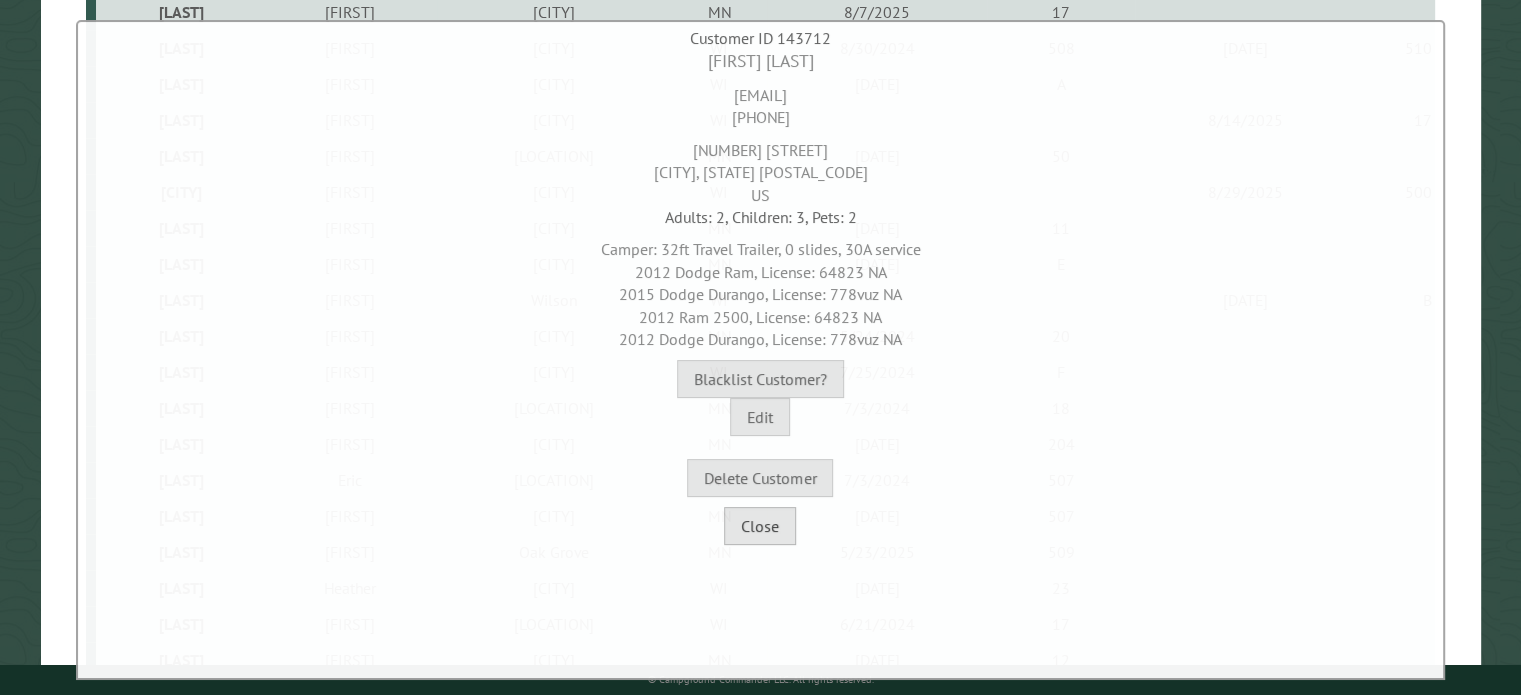 click on "Close" at bounding box center (760, 526) 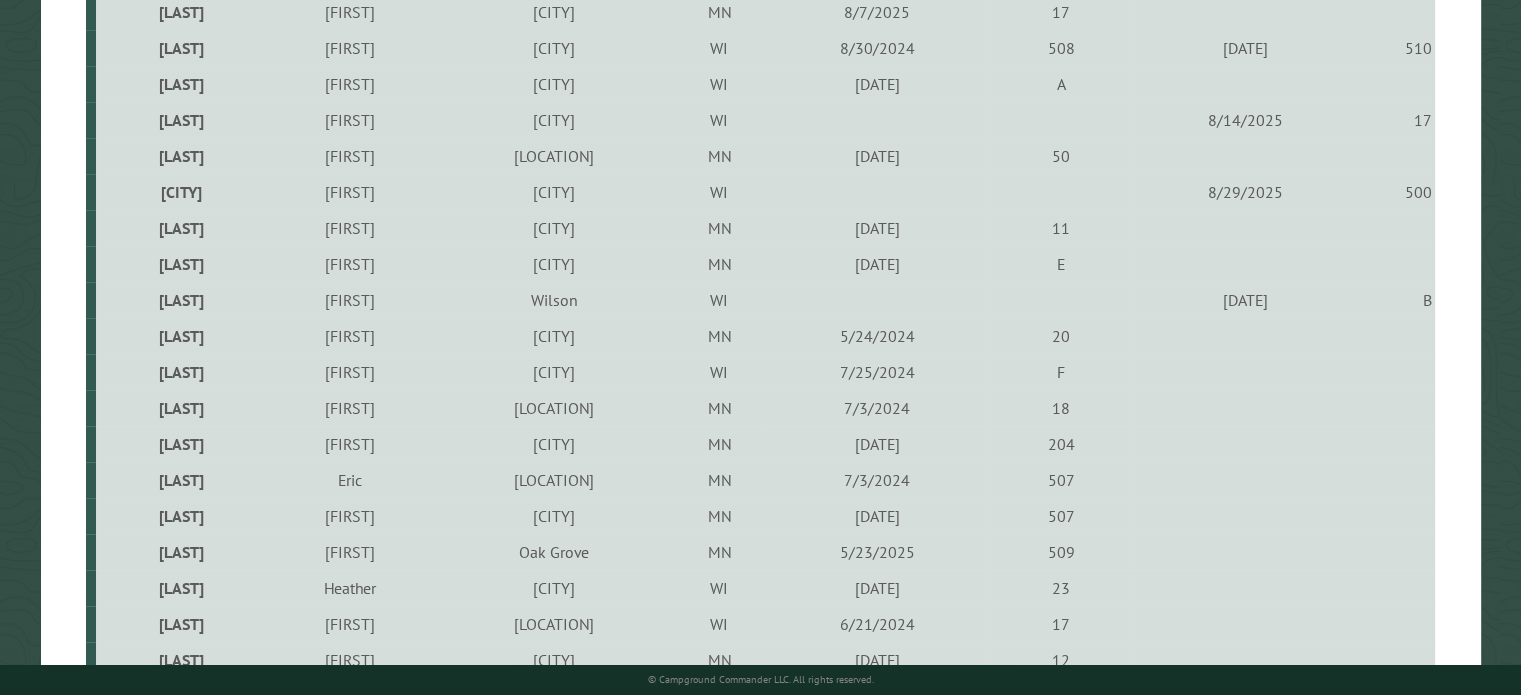 copy on "SCHLUNEGER" 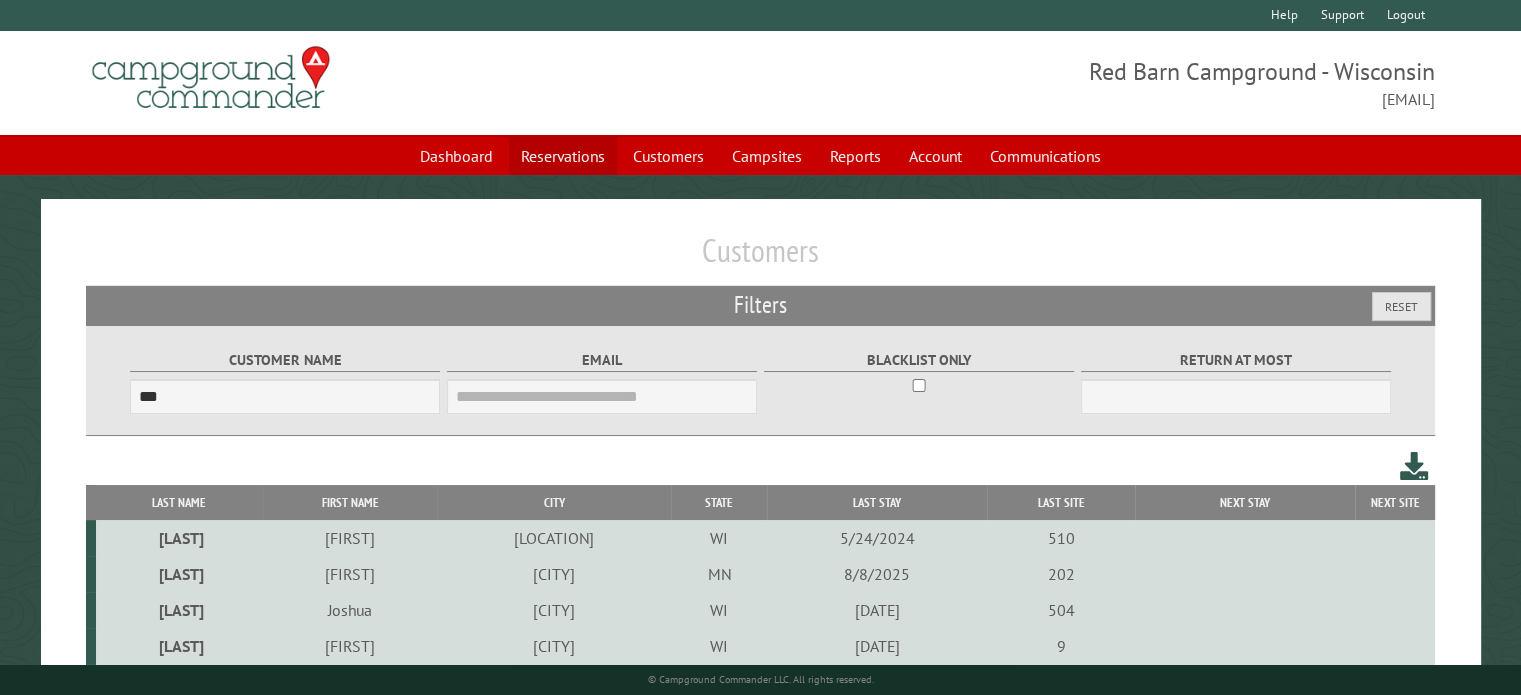 click on "Reservations" at bounding box center (563, 156) 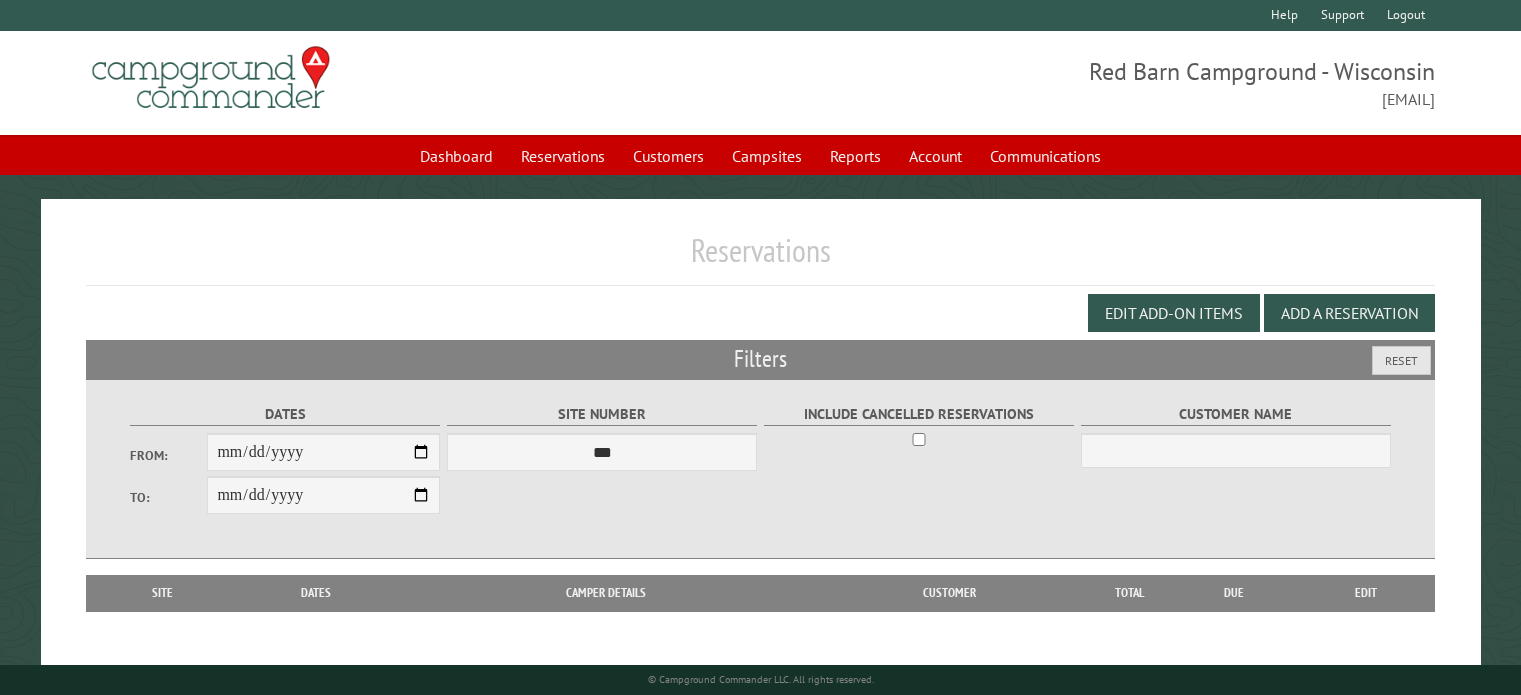 scroll, scrollTop: 0, scrollLeft: 0, axis: both 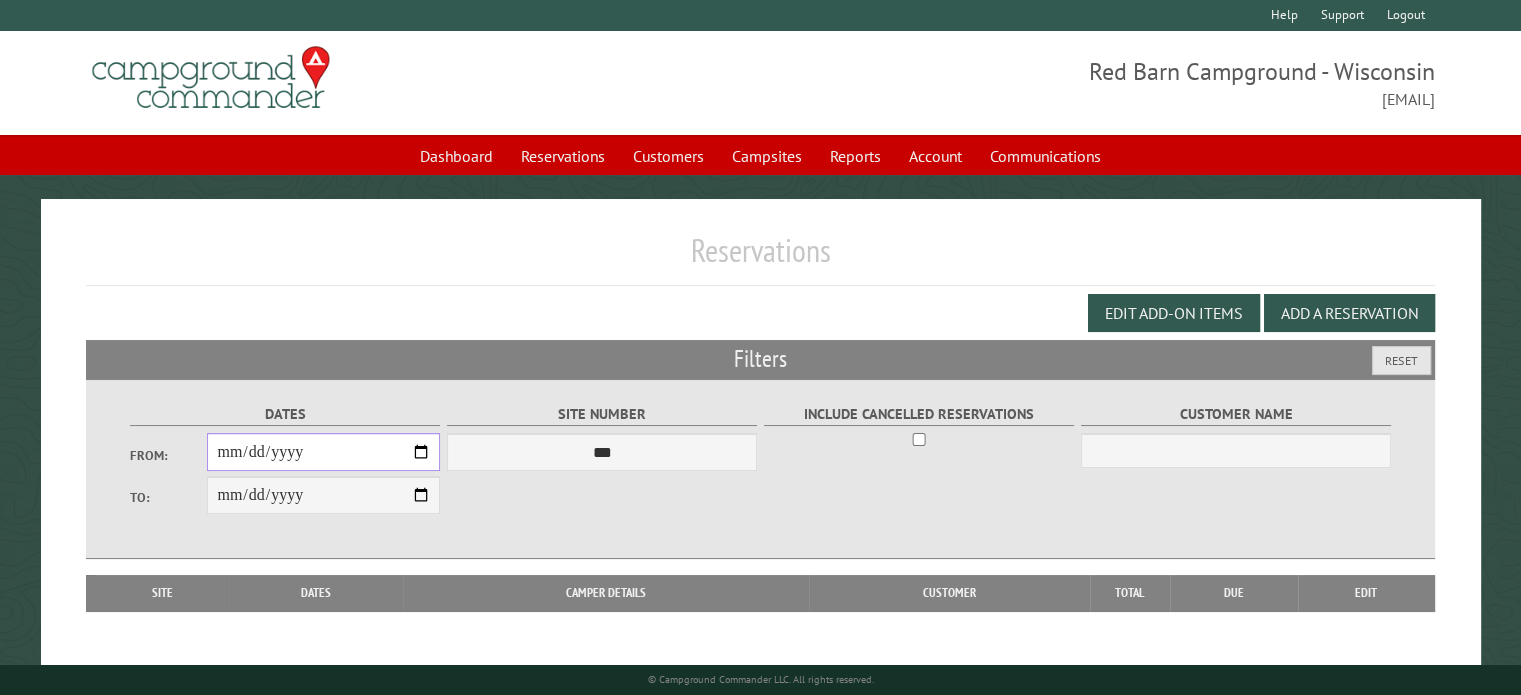 click on "From:" at bounding box center (323, 452) 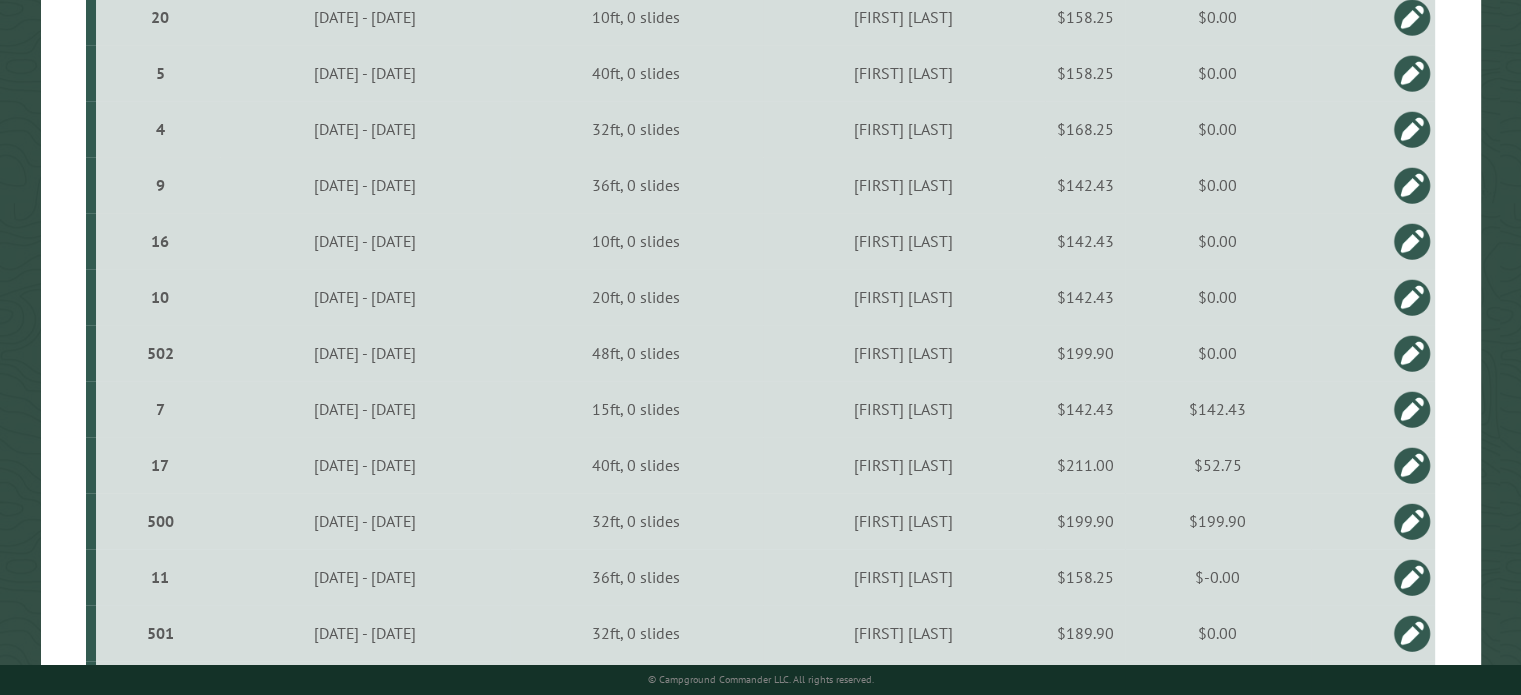 scroll, scrollTop: 1798, scrollLeft: 0, axis: vertical 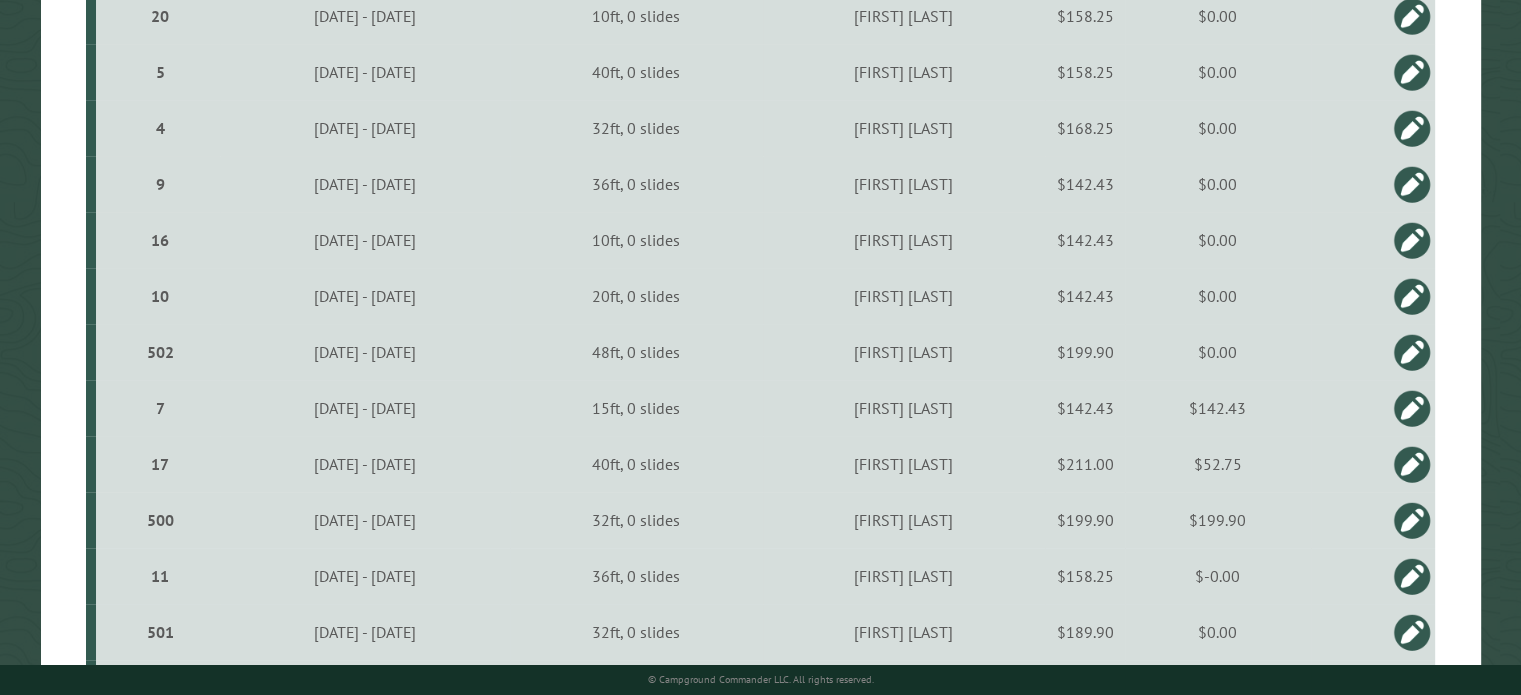 click on "**********" 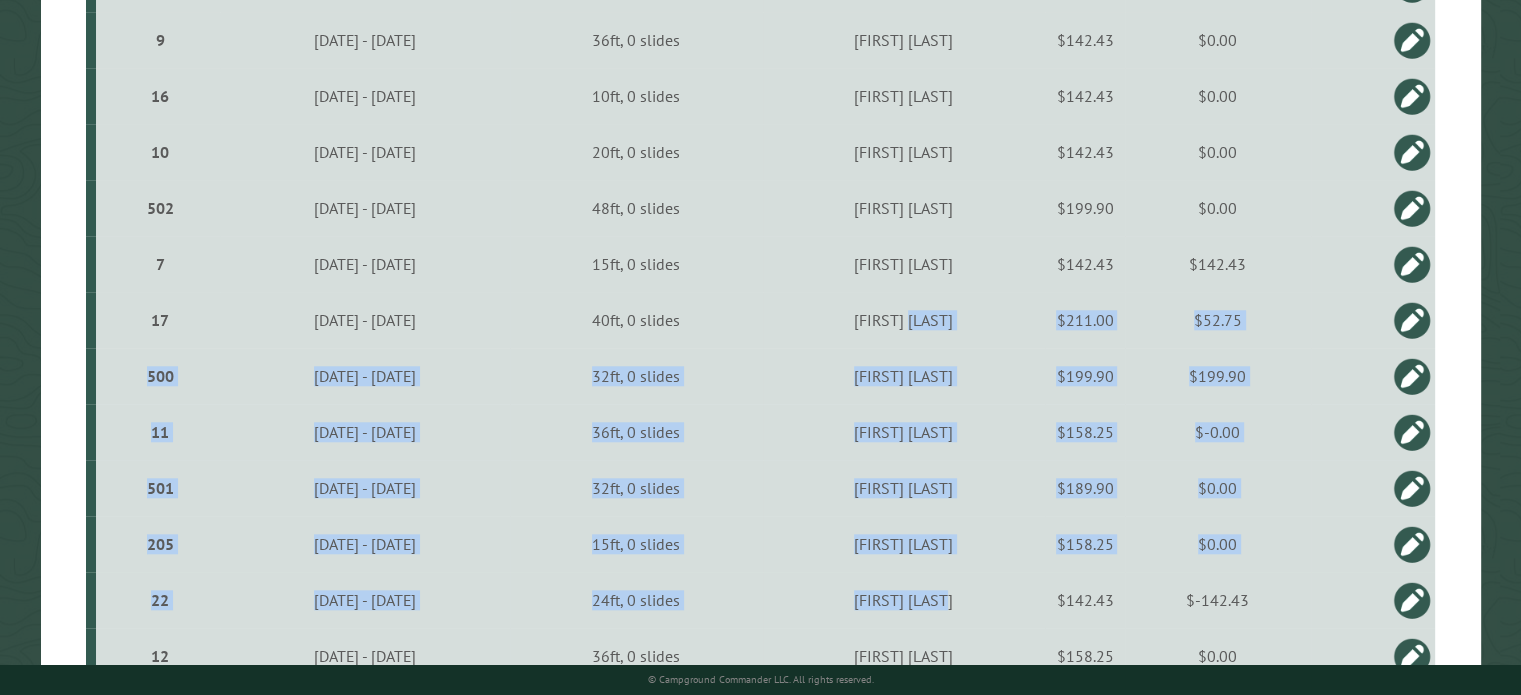 scroll, scrollTop: 2038, scrollLeft: 0, axis: vertical 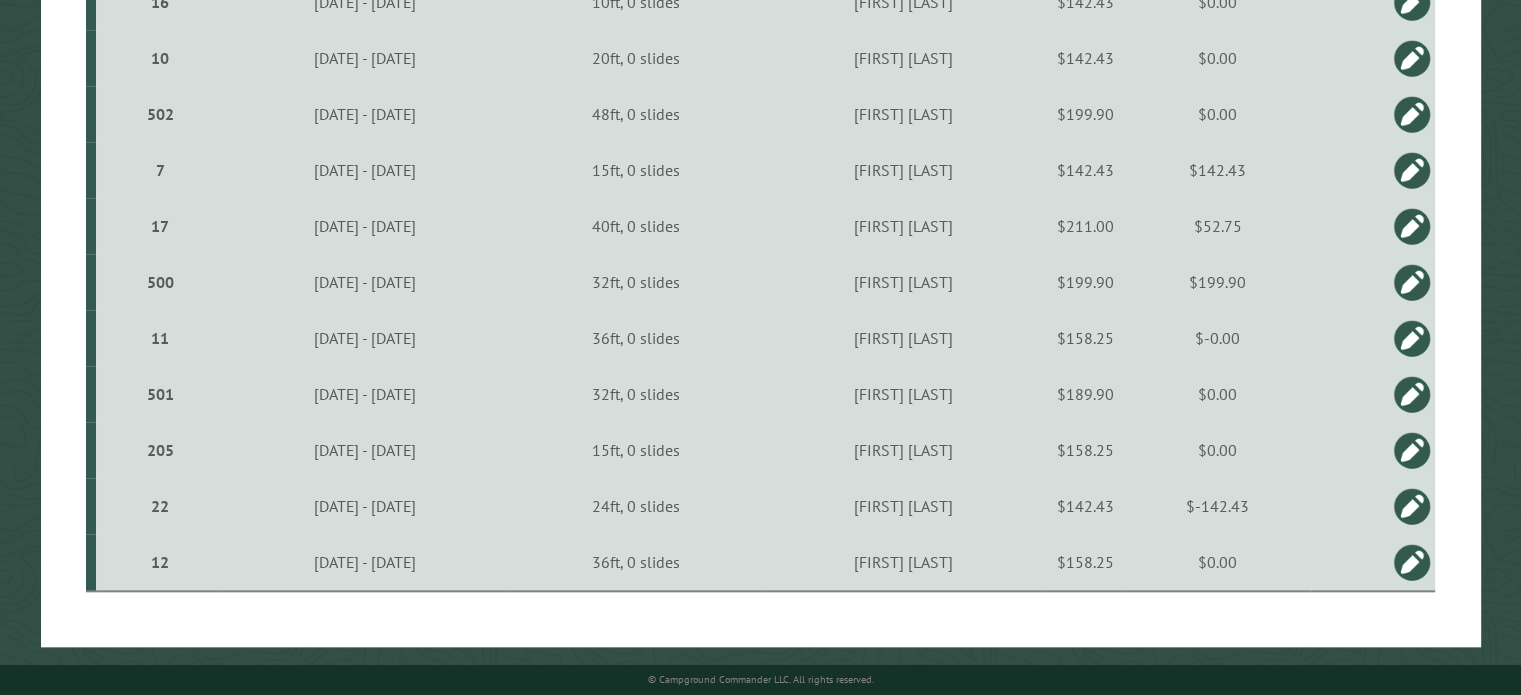 click on "**********" at bounding box center [761, -595] 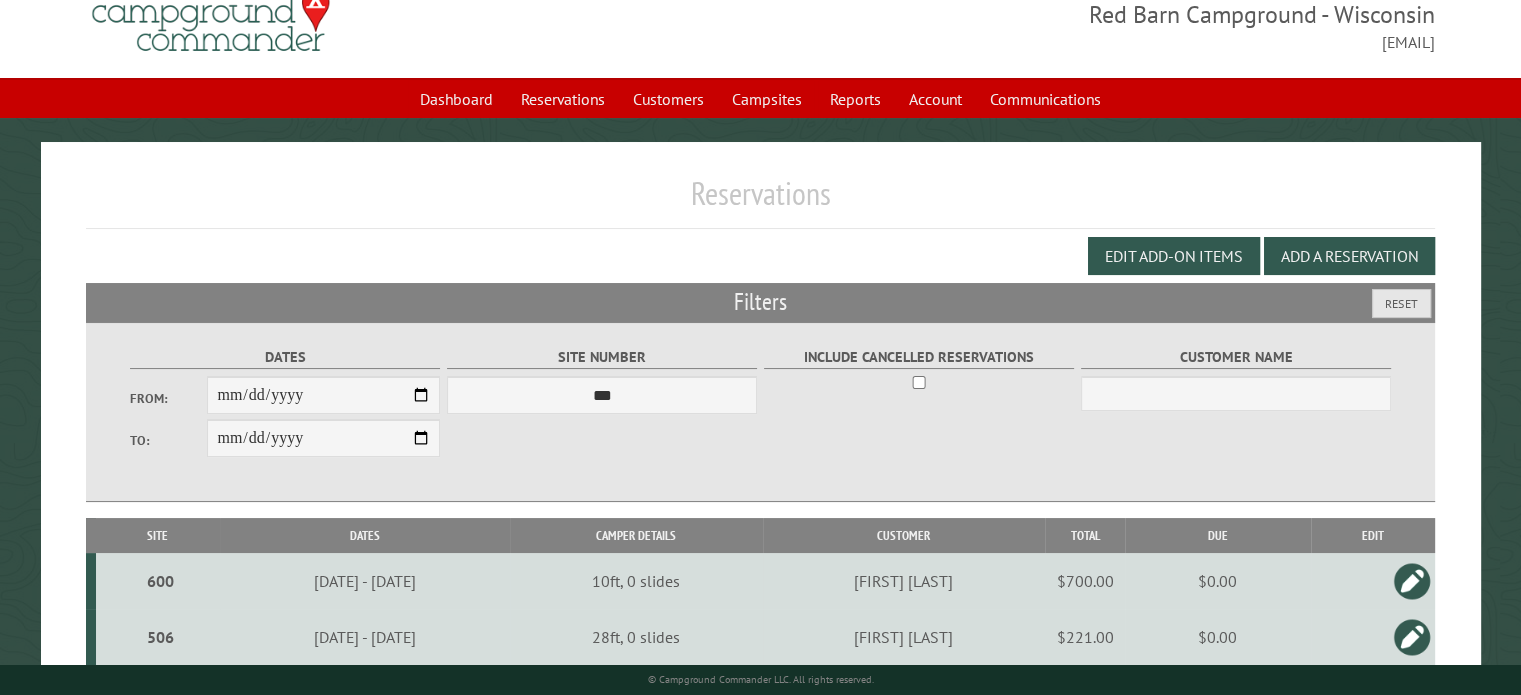 scroll, scrollTop: 0, scrollLeft: 0, axis: both 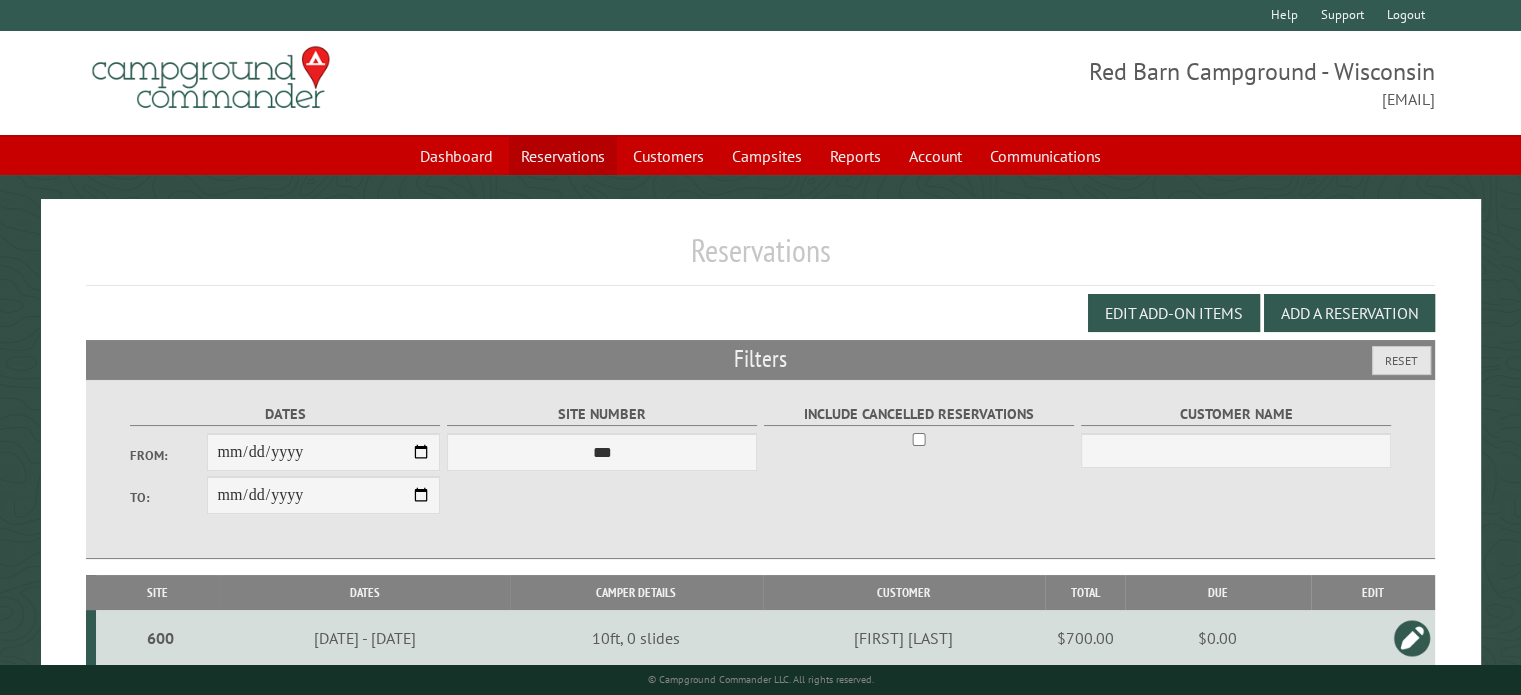 click on "Reservations" at bounding box center (563, 156) 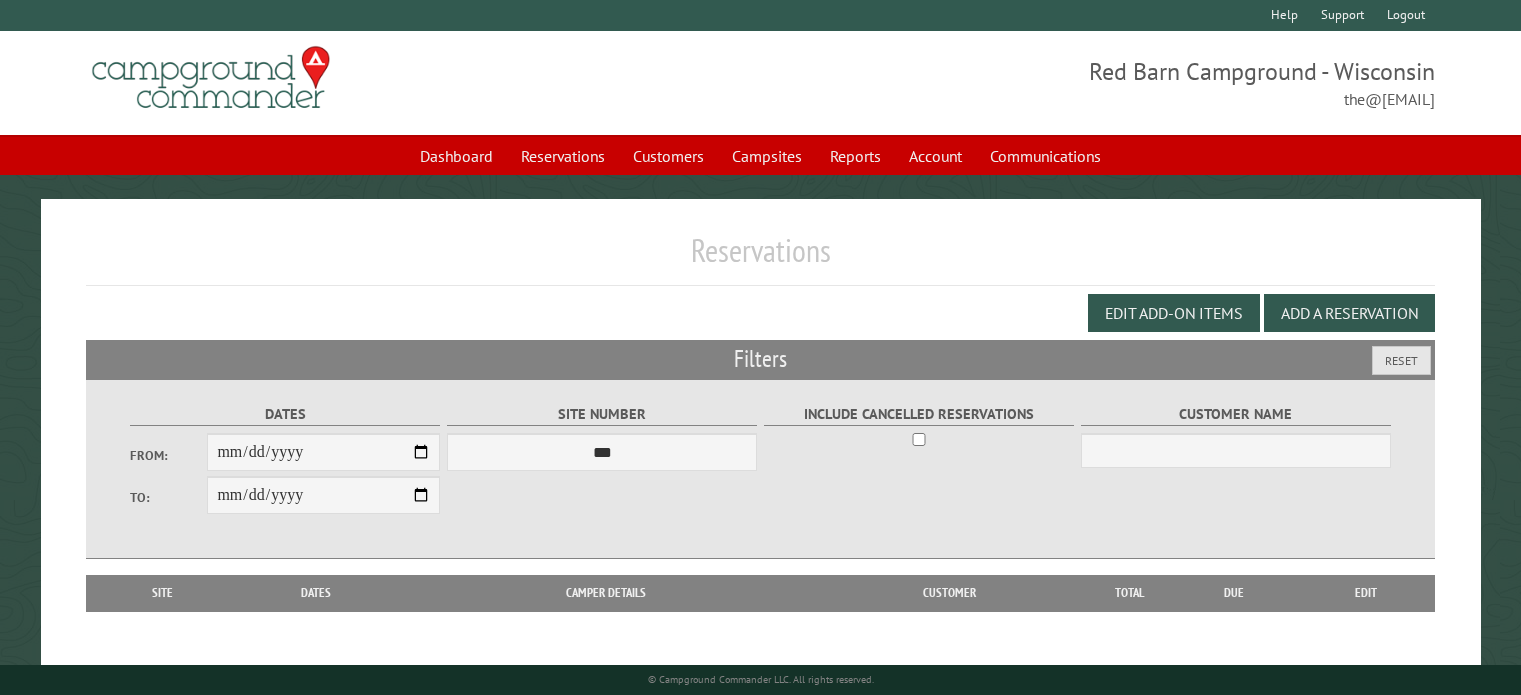 scroll, scrollTop: 0, scrollLeft: 0, axis: both 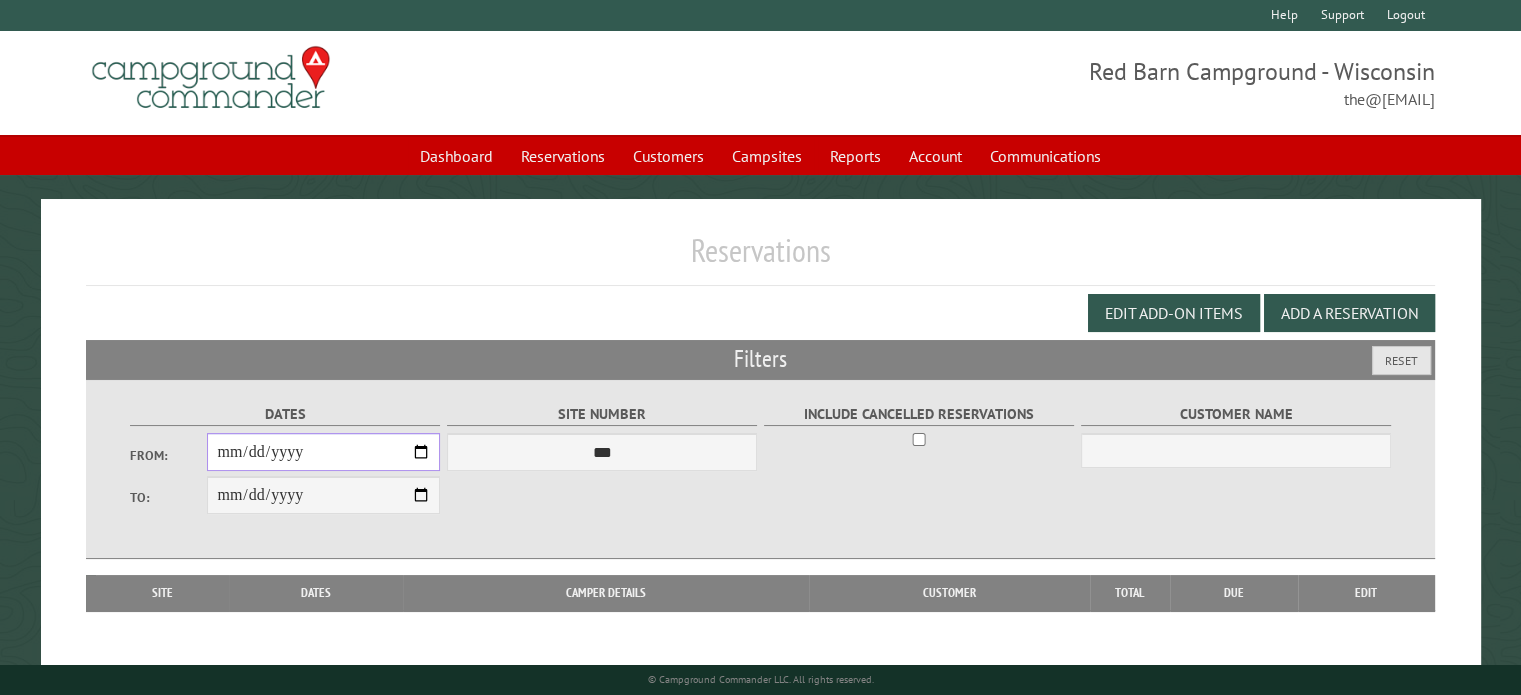 click on "From:" at bounding box center [323, 452] 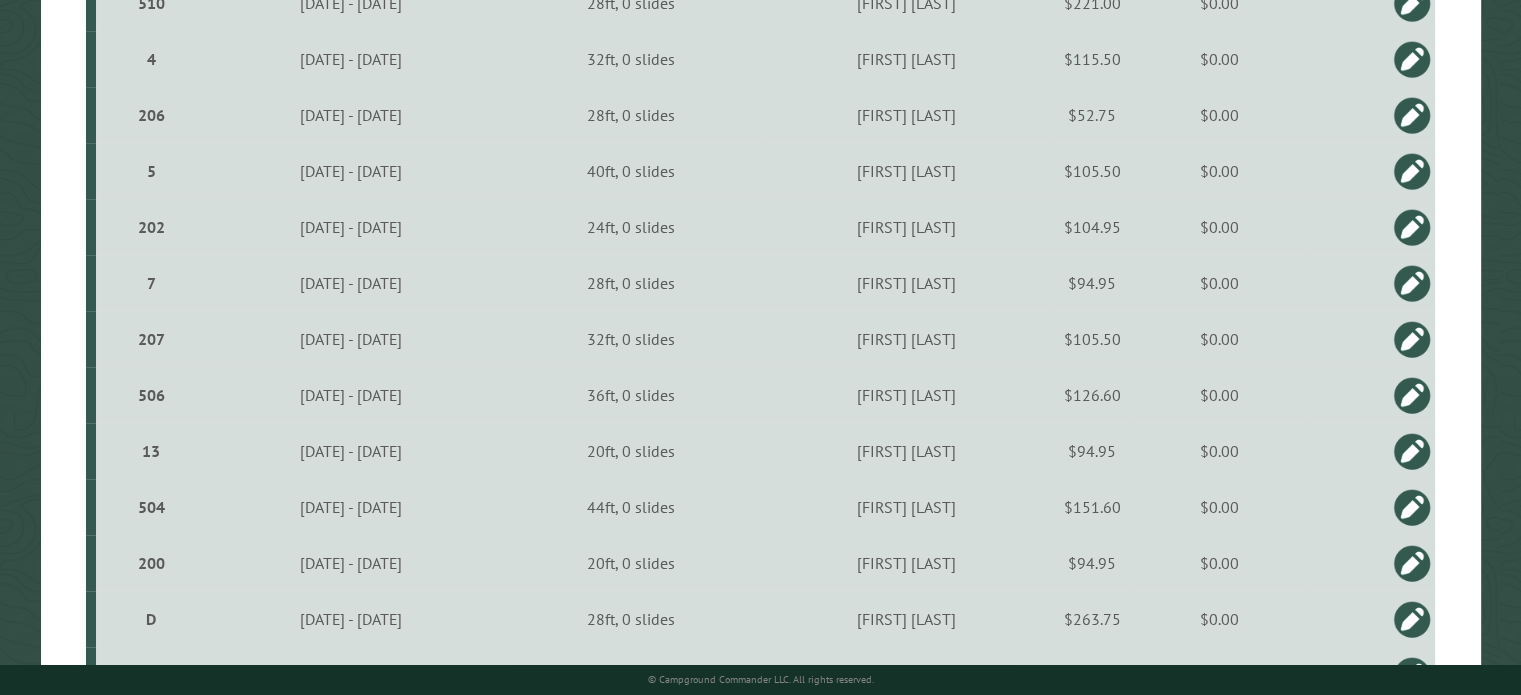 scroll, scrollTop: 1588, scrollLeft: 0, axis: vertical 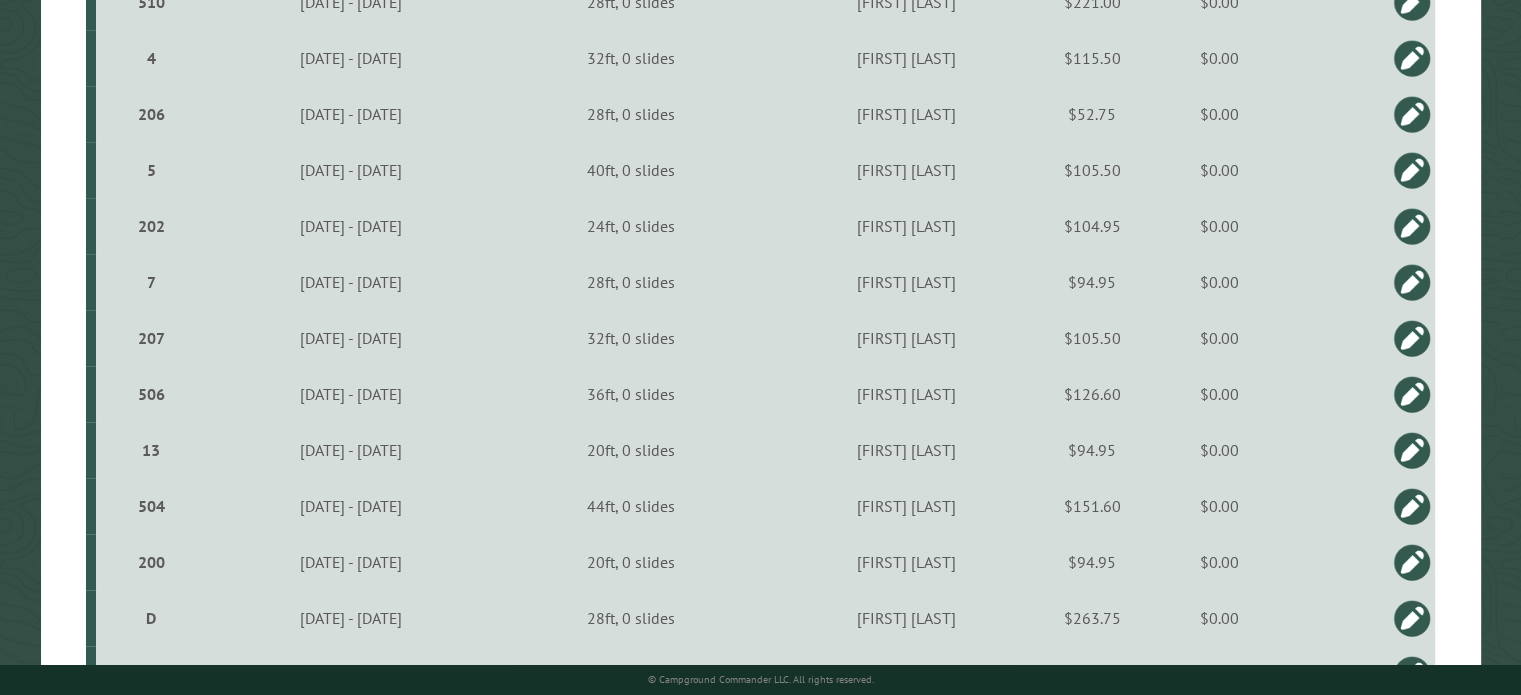 click at bounding box center [1412, 450] 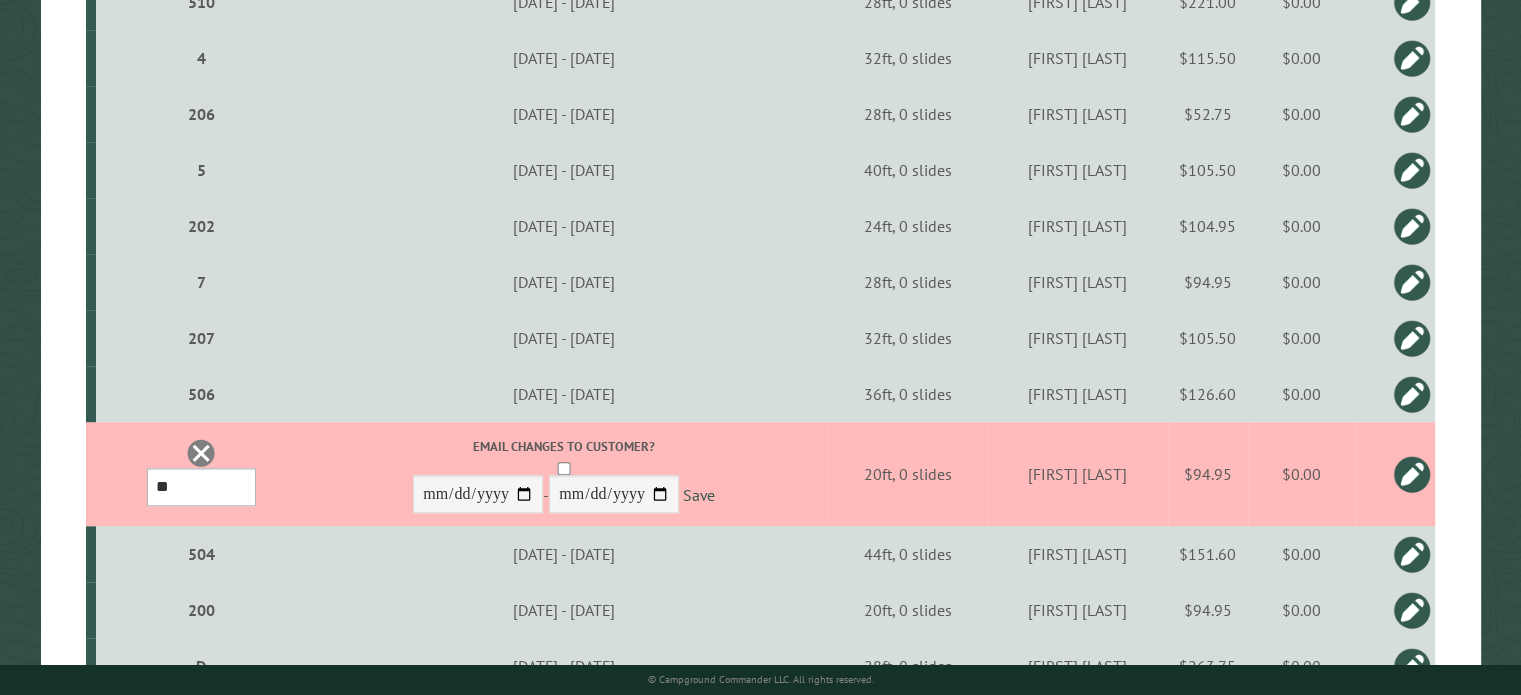 click on "*** * * * * * * * * ** ** ** ** ** ** ** ** ** ** ** ** ** ** ** ** ** *** *** *** *** *** *** *** *** *** *** *** *** *** *** *** *** *** *** *** *** *** *** *** *** *** *** *** *** *** *** *** *** *** *** *** *** * * * * * * ***** ** ** ** ****" at bounding box center (201, 487) 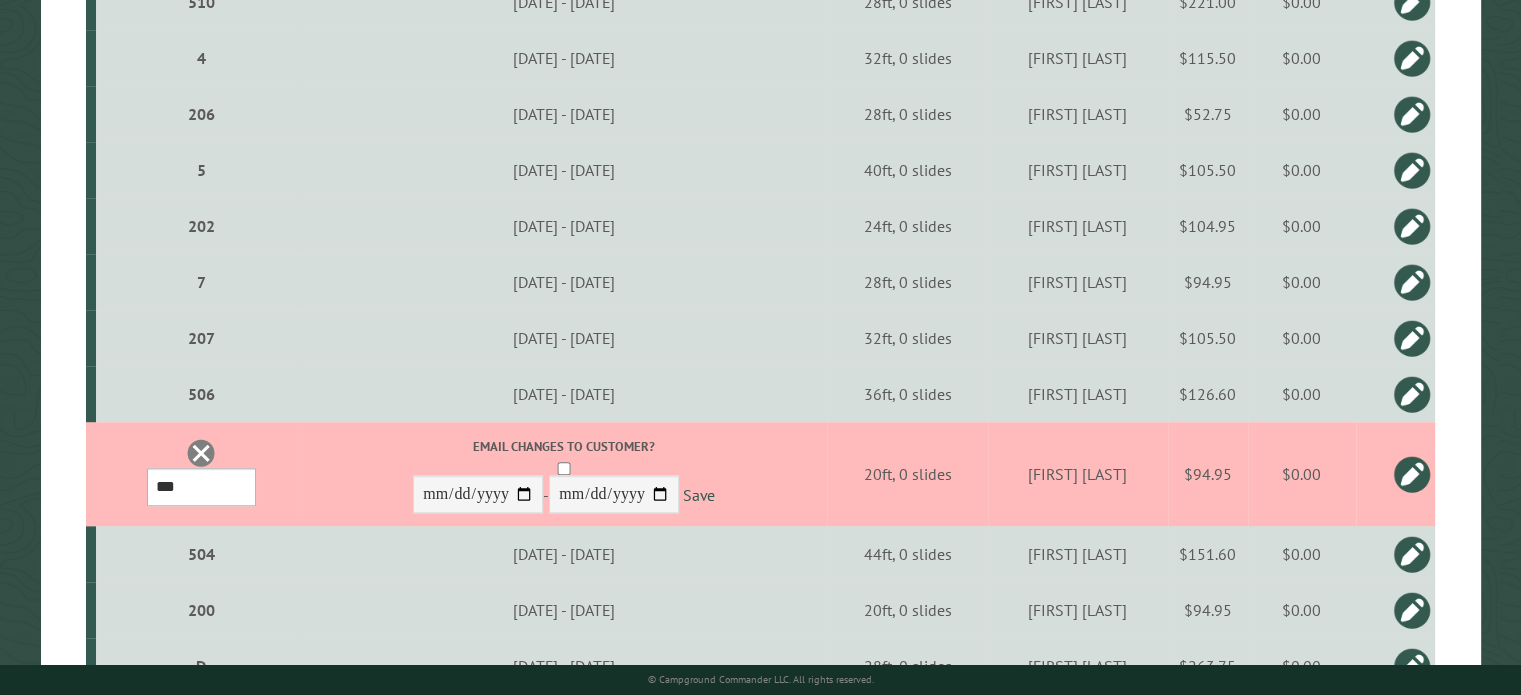 click on "*** * * * * * * * * ** ** ** ** ** ** ** ** ** ** ** ** ** ** ** ** ** *** *** *** *** *** *** *** *** *** *** *** *** *** *** *** *** *** *** *** *** *** *** *** *** *** *** *** *** *** *** *** *** *** *** *** *** * * * * * * ***** ** ** ** ****" at bounding box center (201, 487) 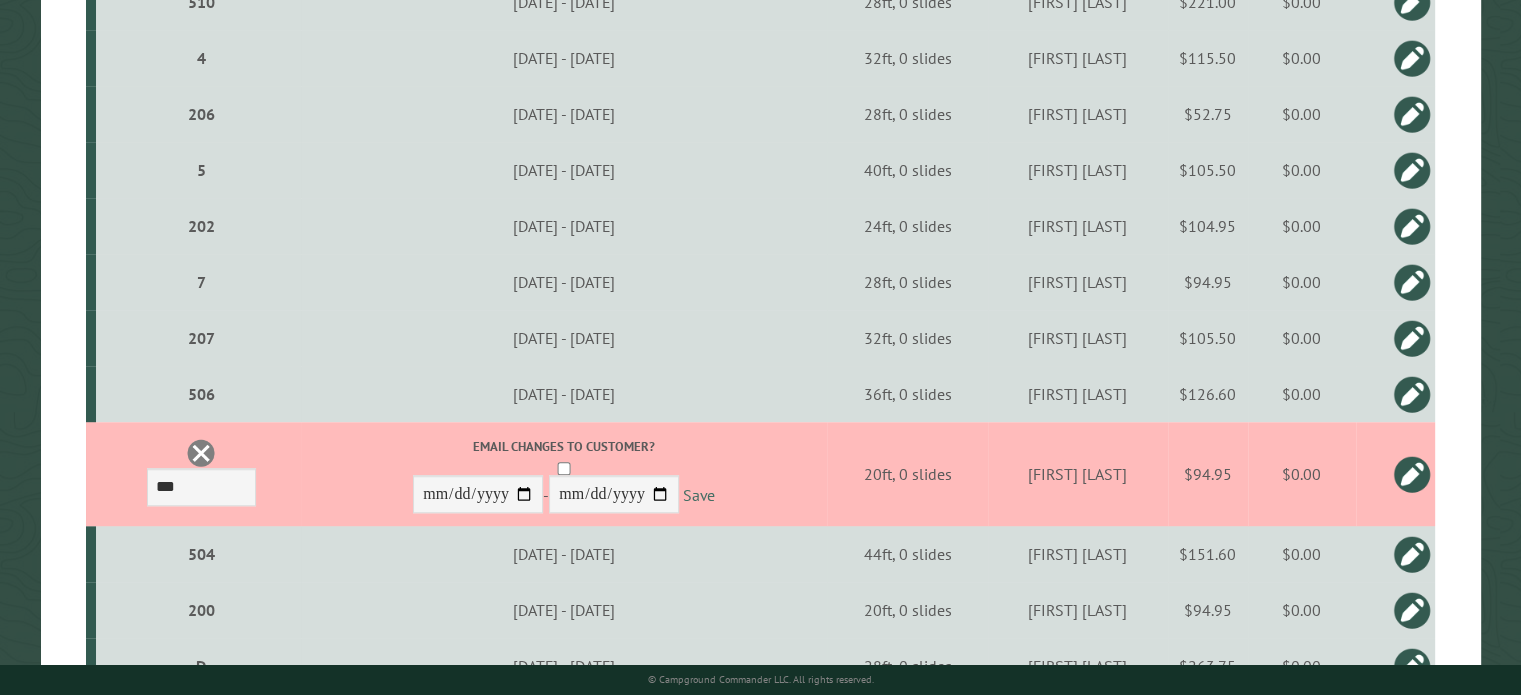 click on "Save" at bounding box center (699, 495) 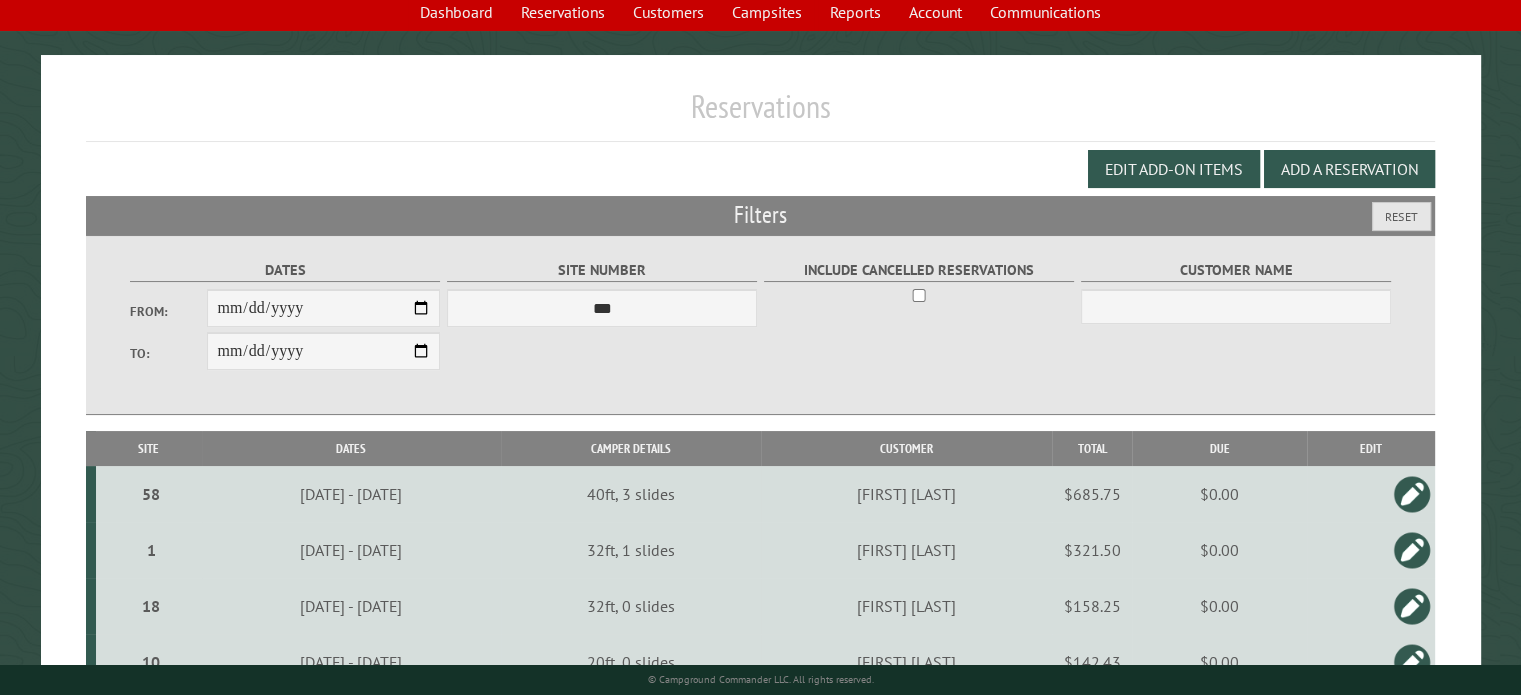 scroll, scrollTop: 0, scrollLeft: 0, axis: both 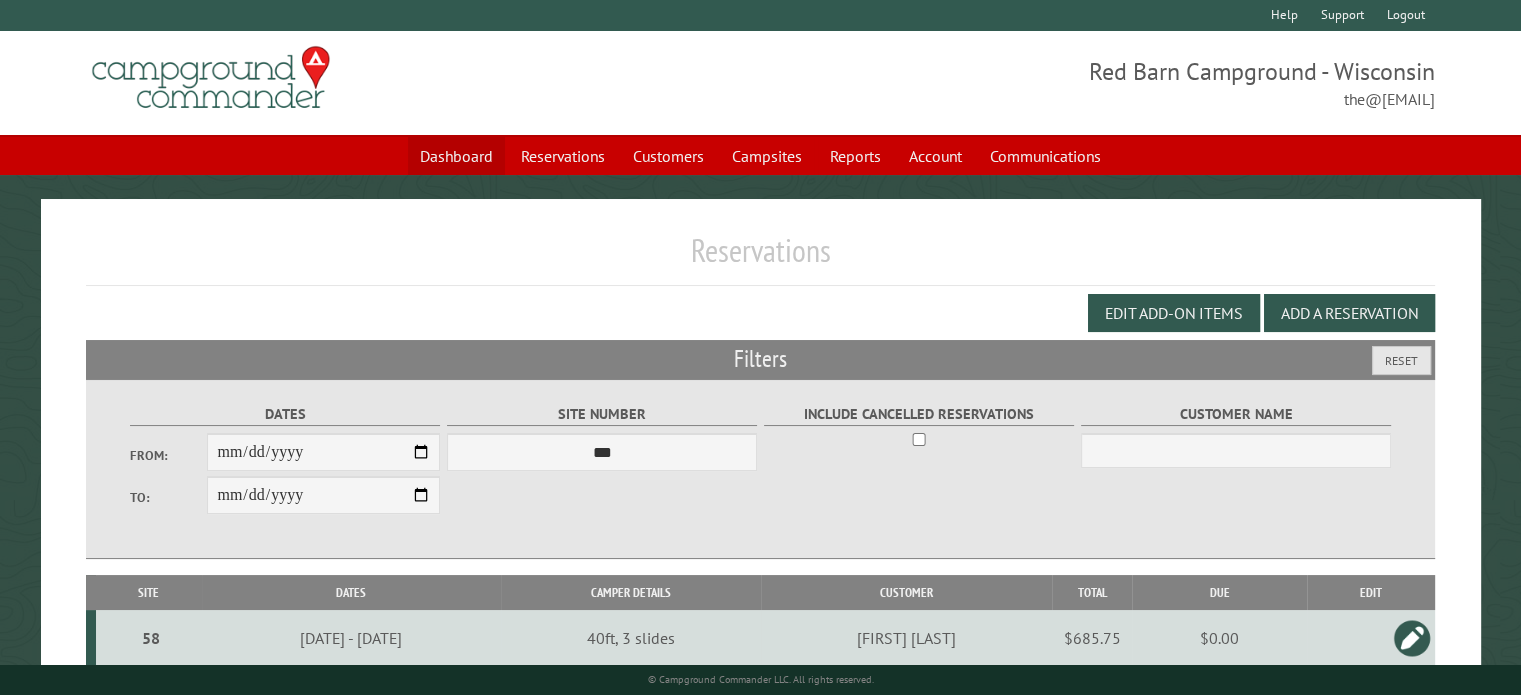 click on "Dashboard" at bounding box center (456, 156) 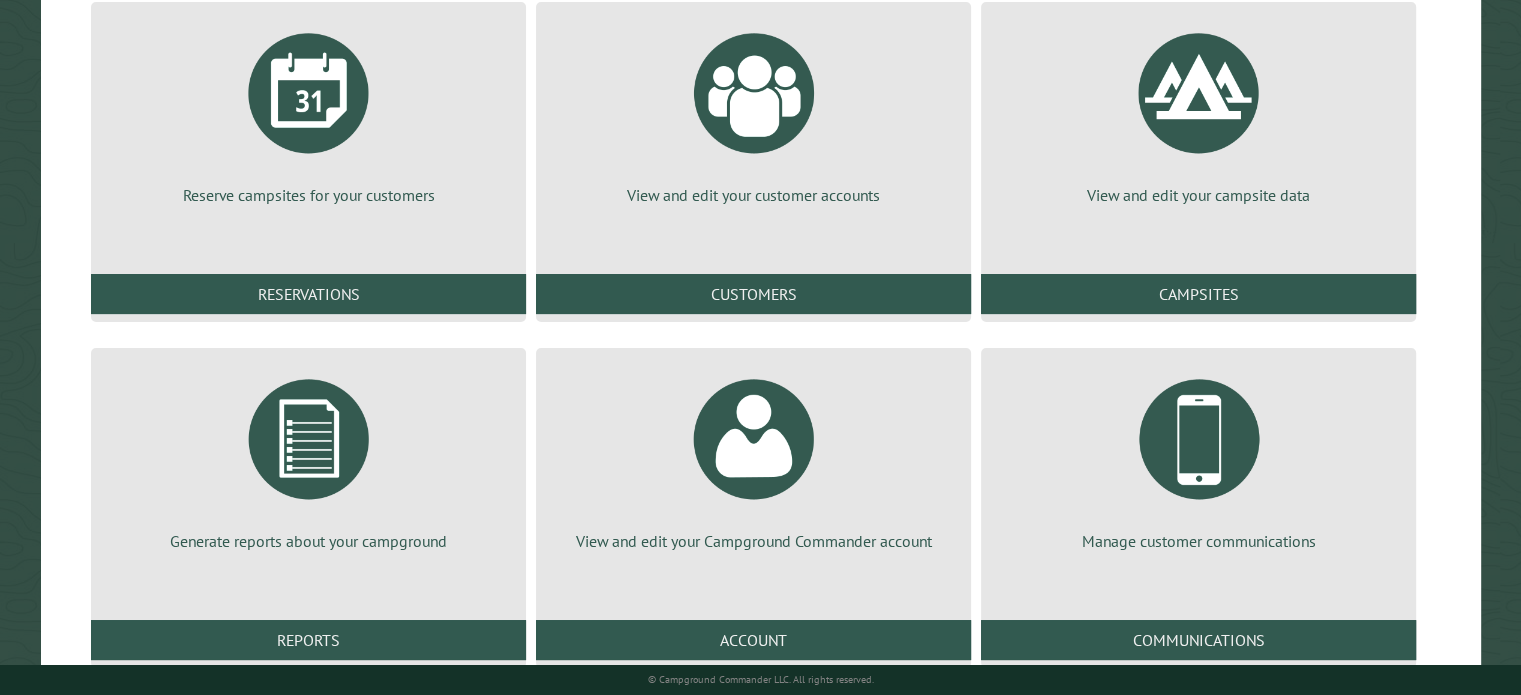 scroll, scrollTop: 284, scrollLeft: 0, axis: vertical 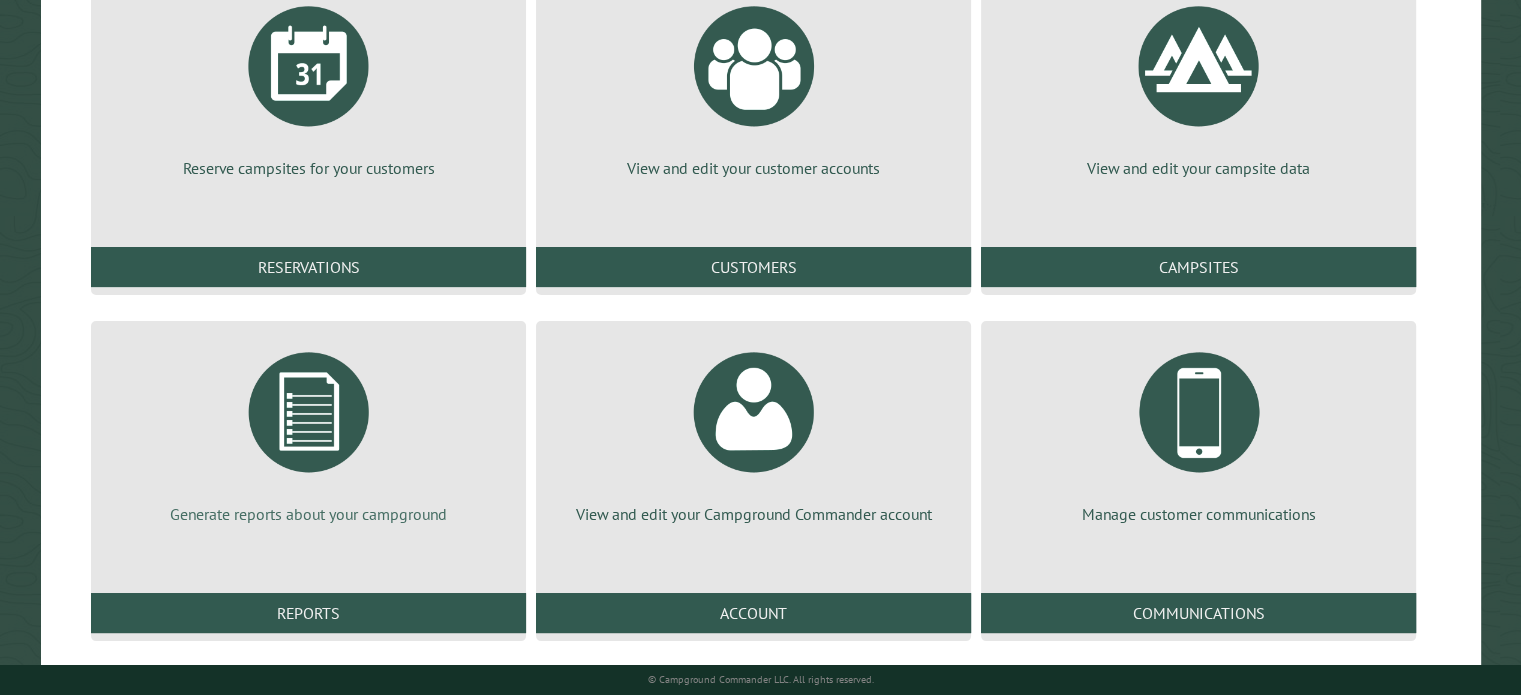 click at bounding box center (309, 412) 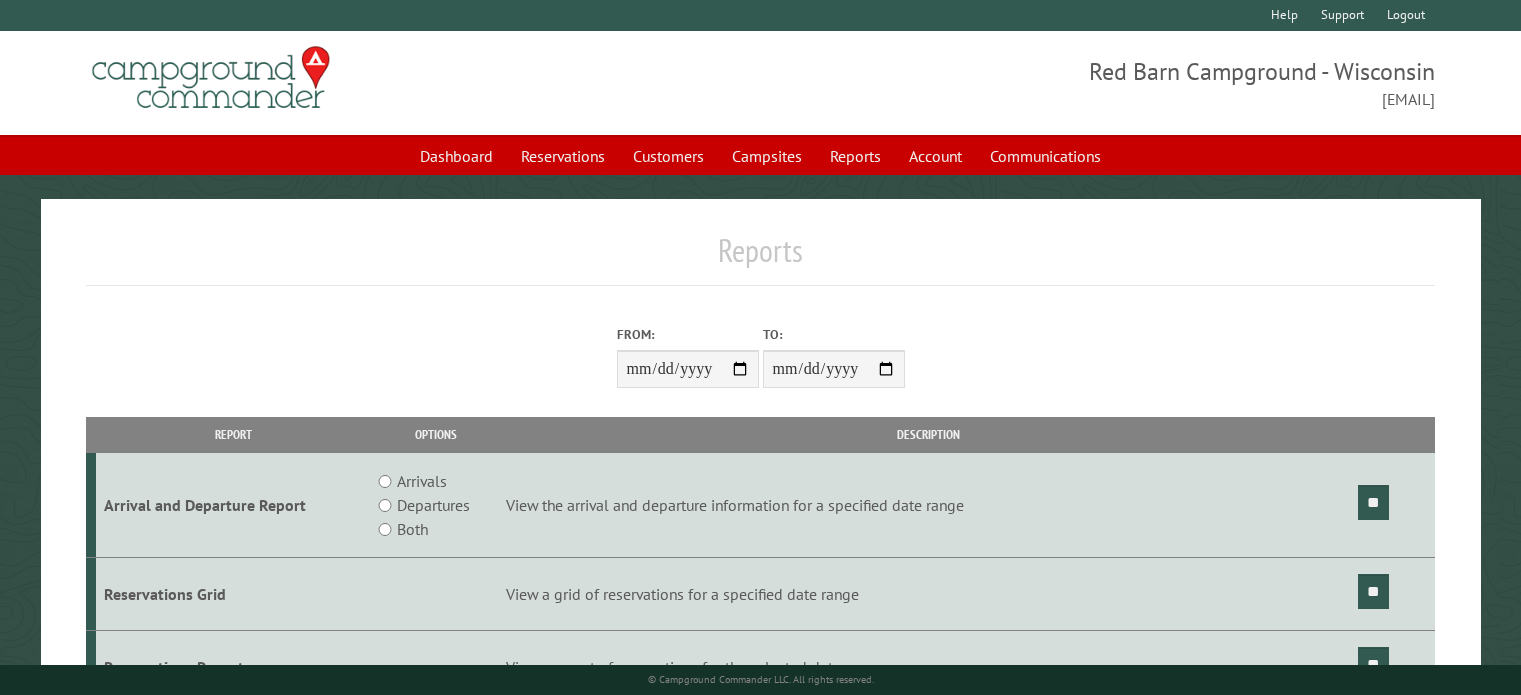 scroll, scrollTop: 0, scrollLeft: 0, axis: both 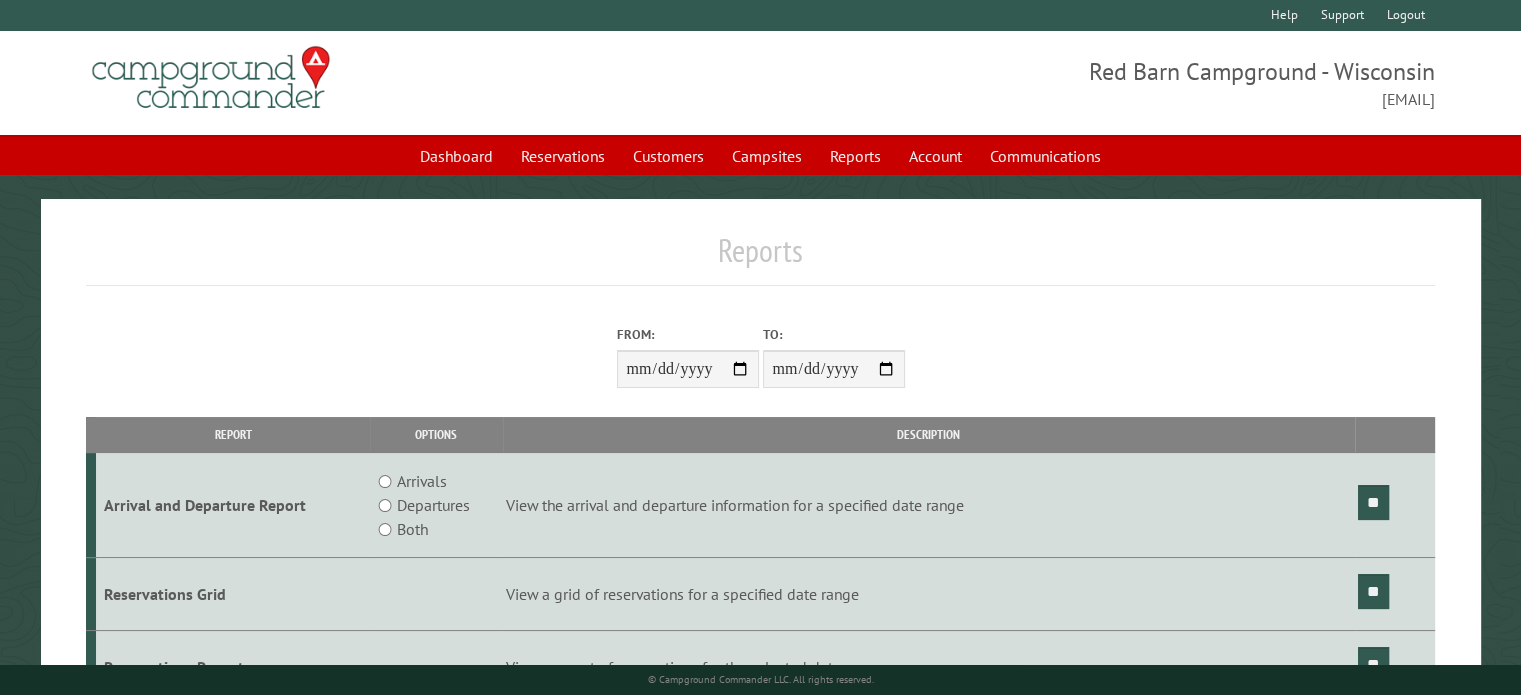 click on "From:" at bounding box center [688, 369] 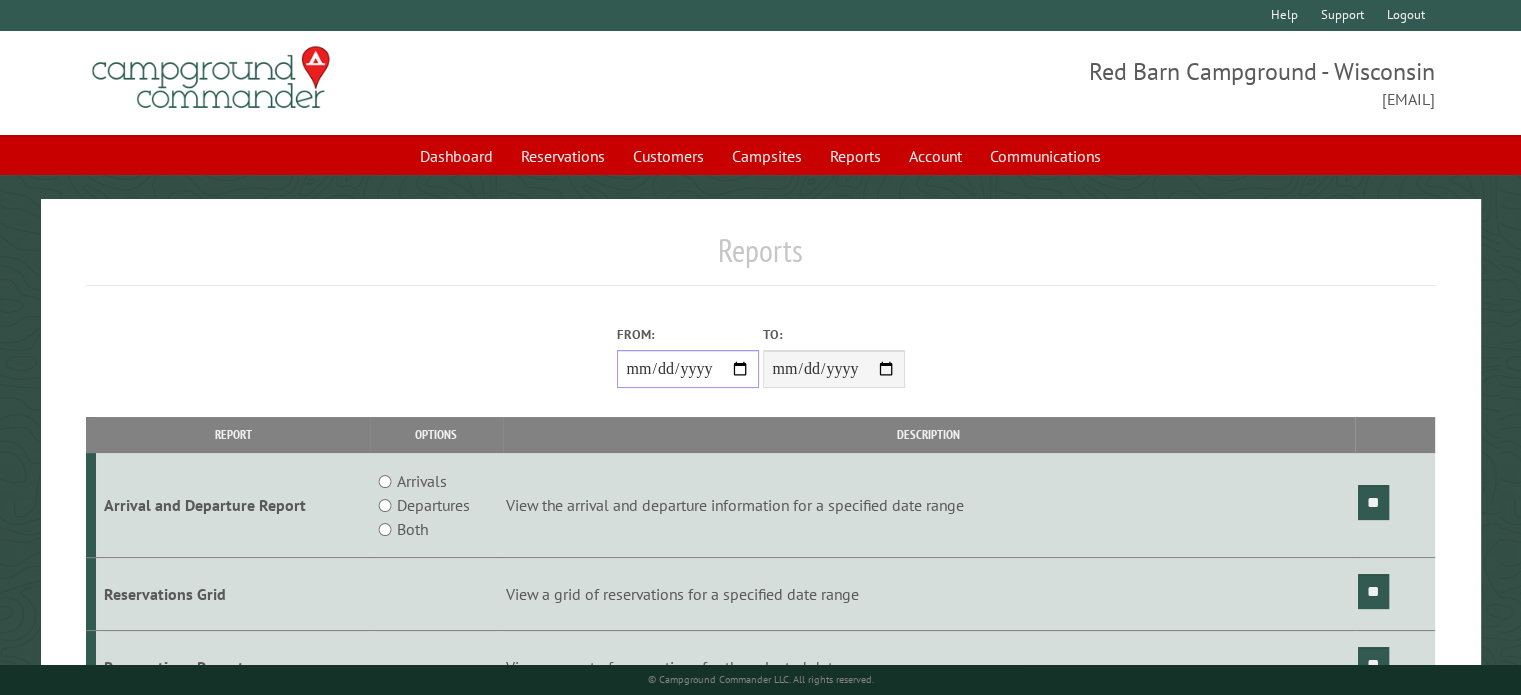 type on "**********" 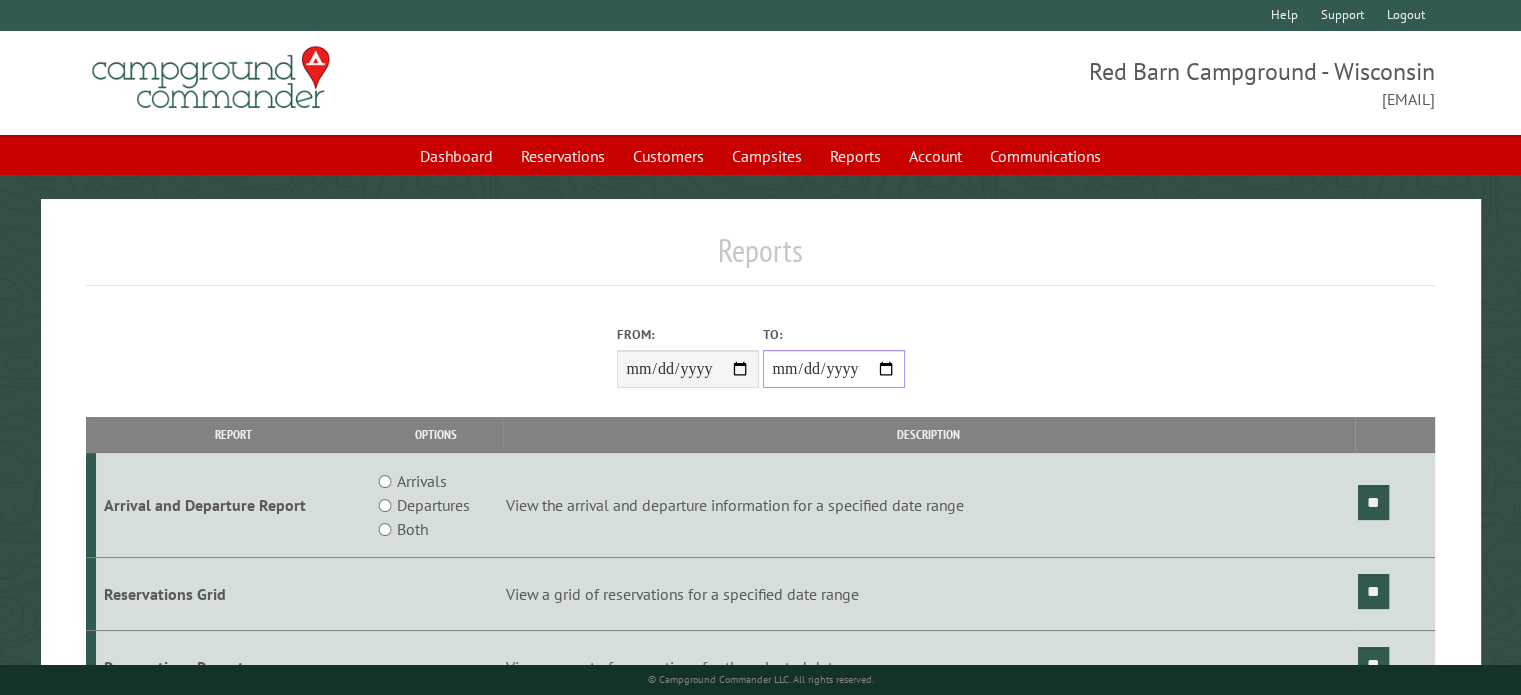 click on "**********" at bounding box center [834, 369] 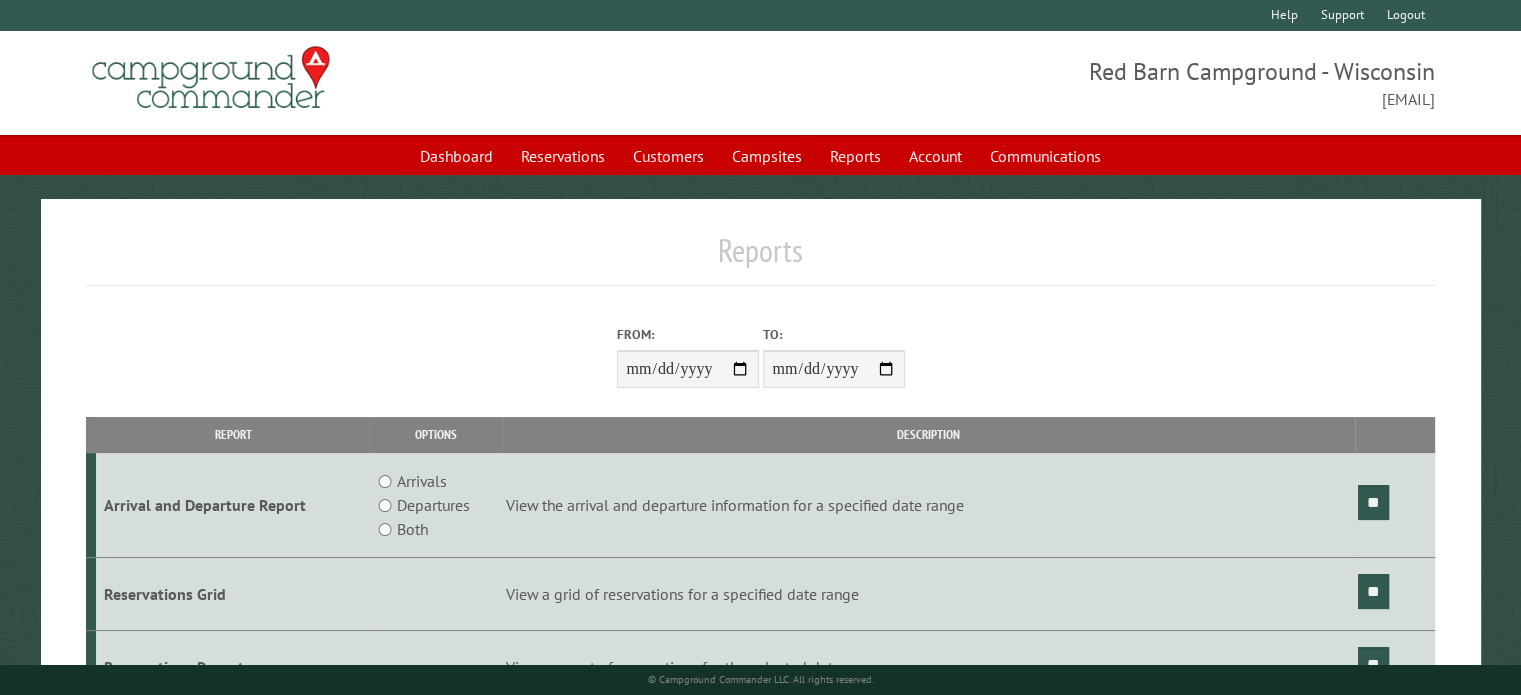 click on "Both" at bounding box center [412, 529] 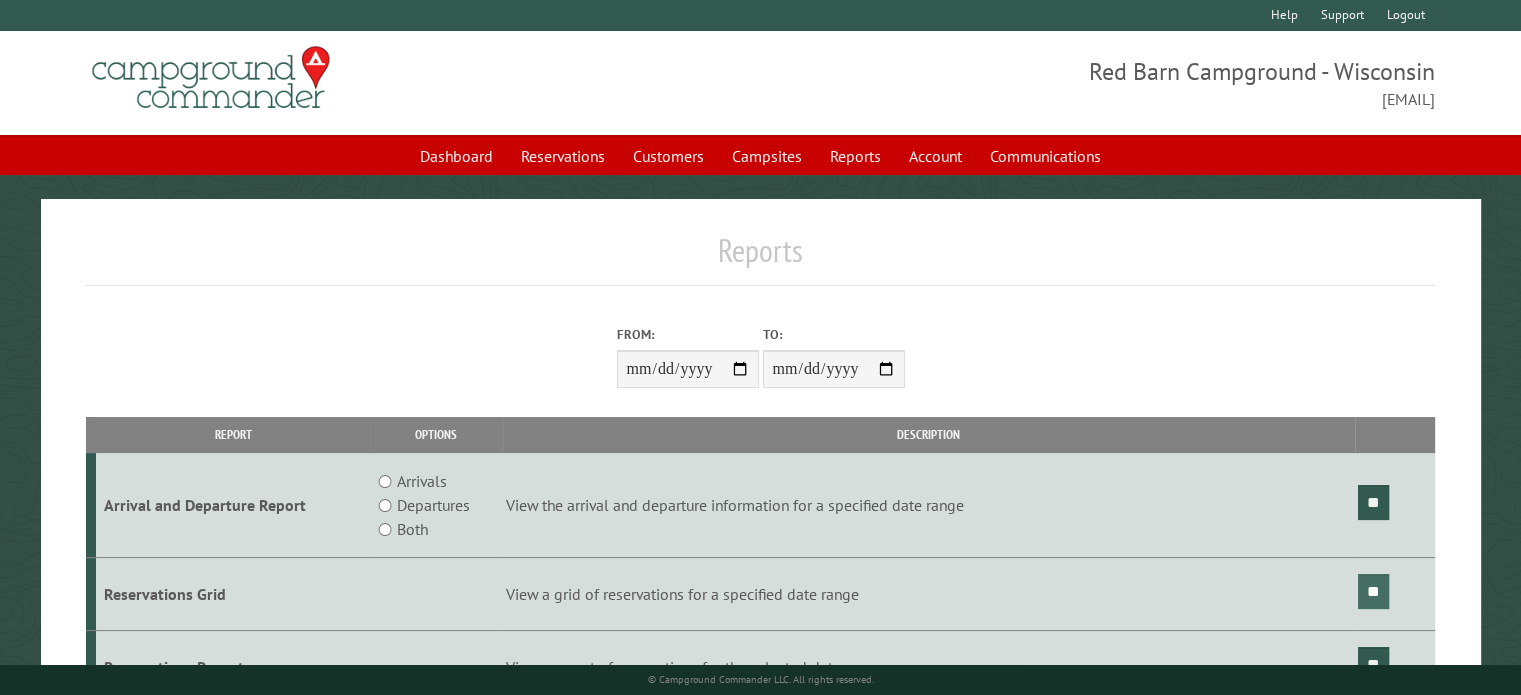 click on "**" at bounding box center [1373, 591] 